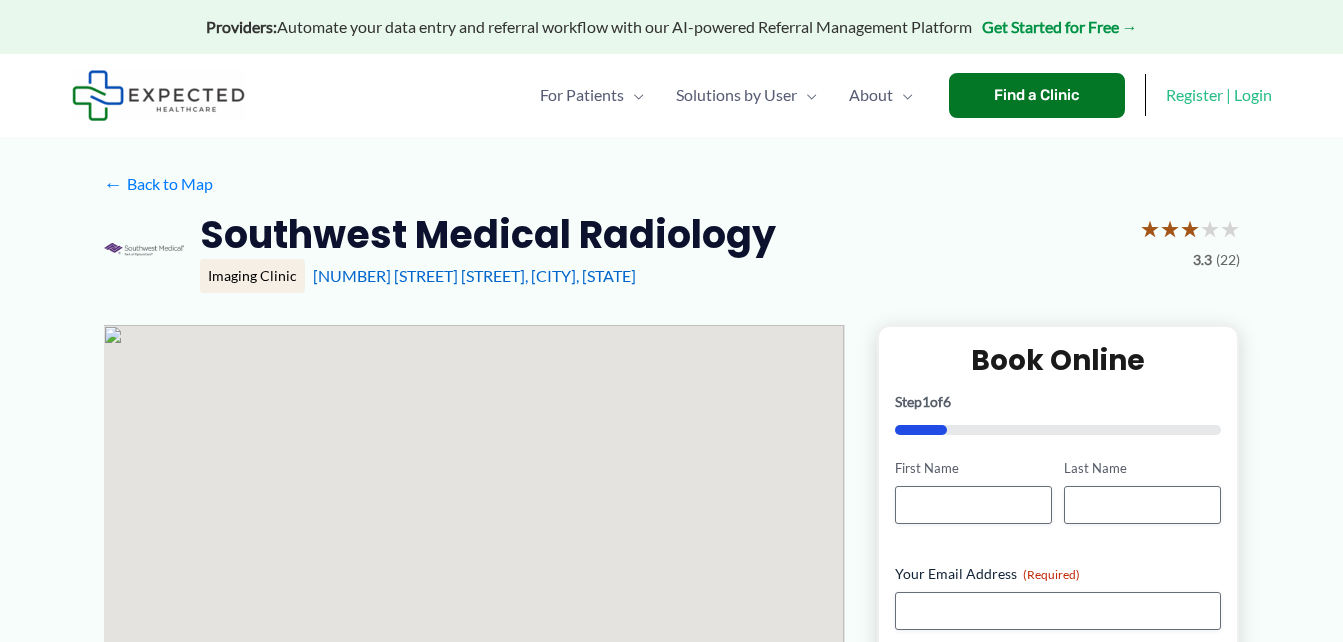 scroll, scrollTop: 40, scrollLeft: 0, axis: vertical 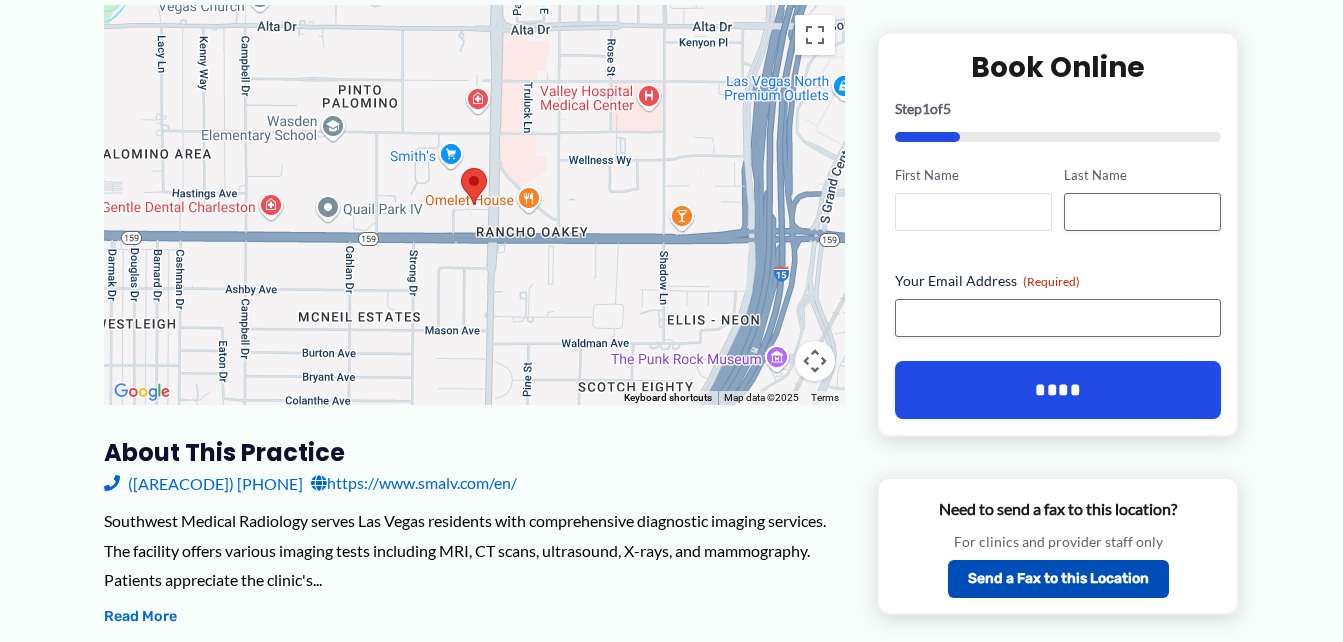 click on "First Name" at bounding box center (973, 212) 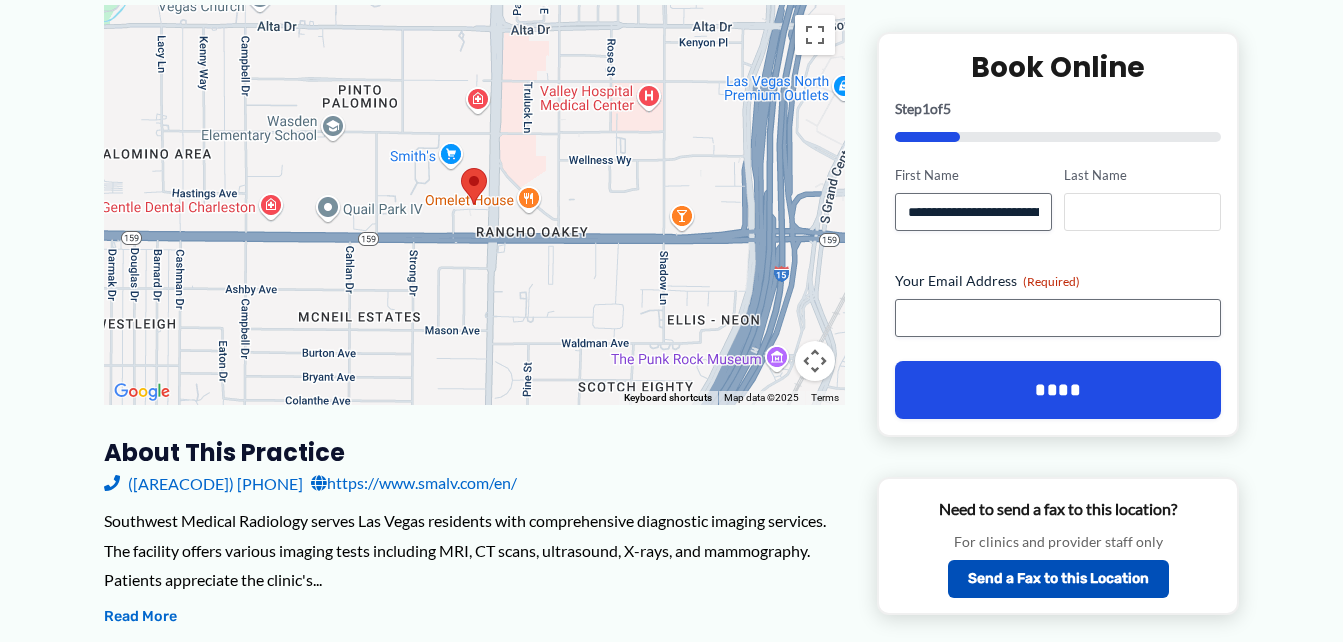 type on "******" 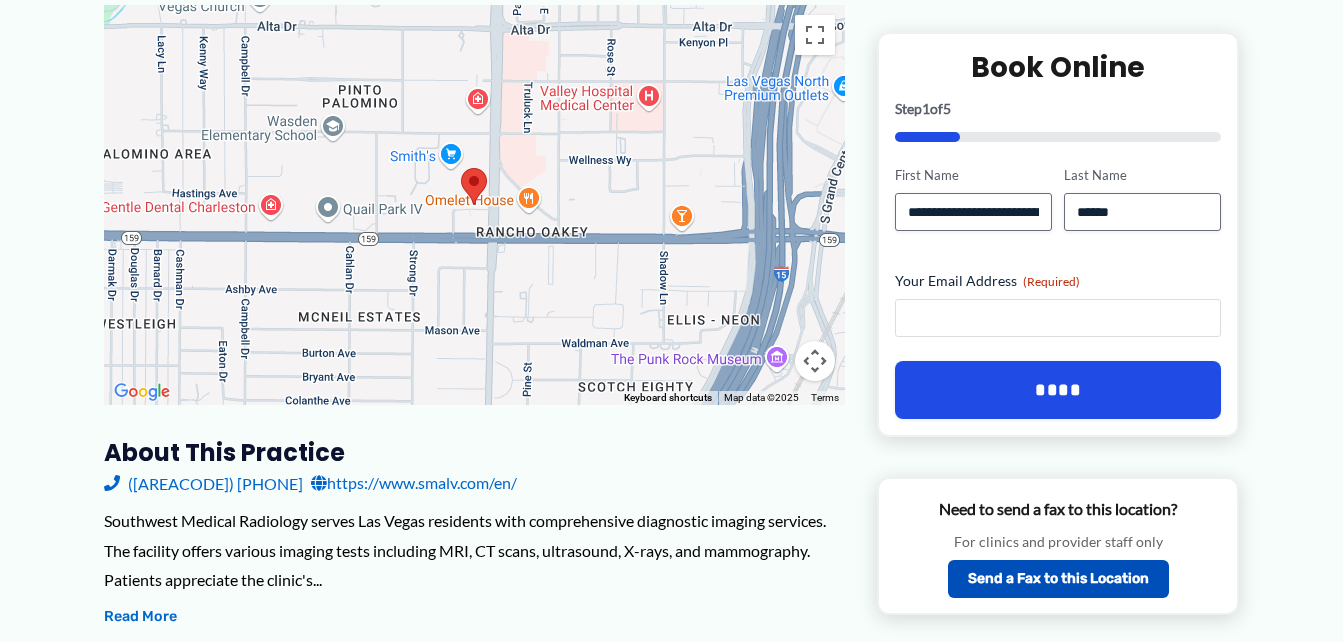 click on "Your Email Address (Required)" at bounding box center (1058, 318) 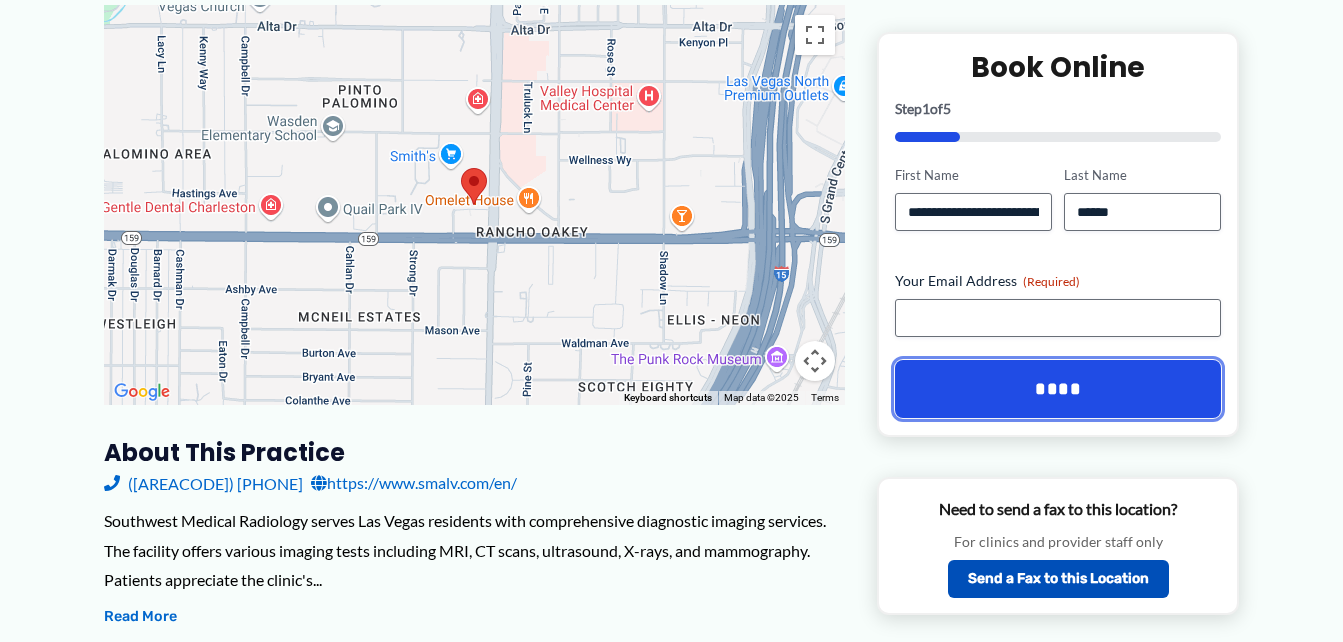 click on "****" at bounding box center (1058, 389) 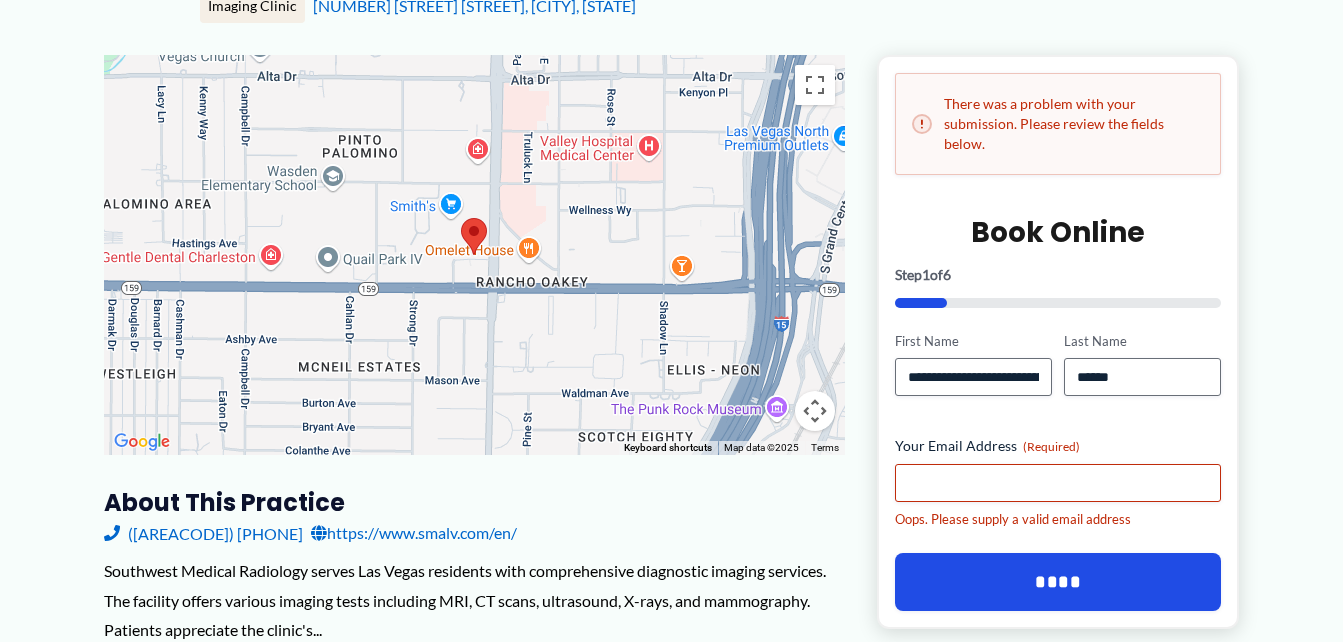 scroll, scrollTop: 0, scrollLeft: 0, axis: both 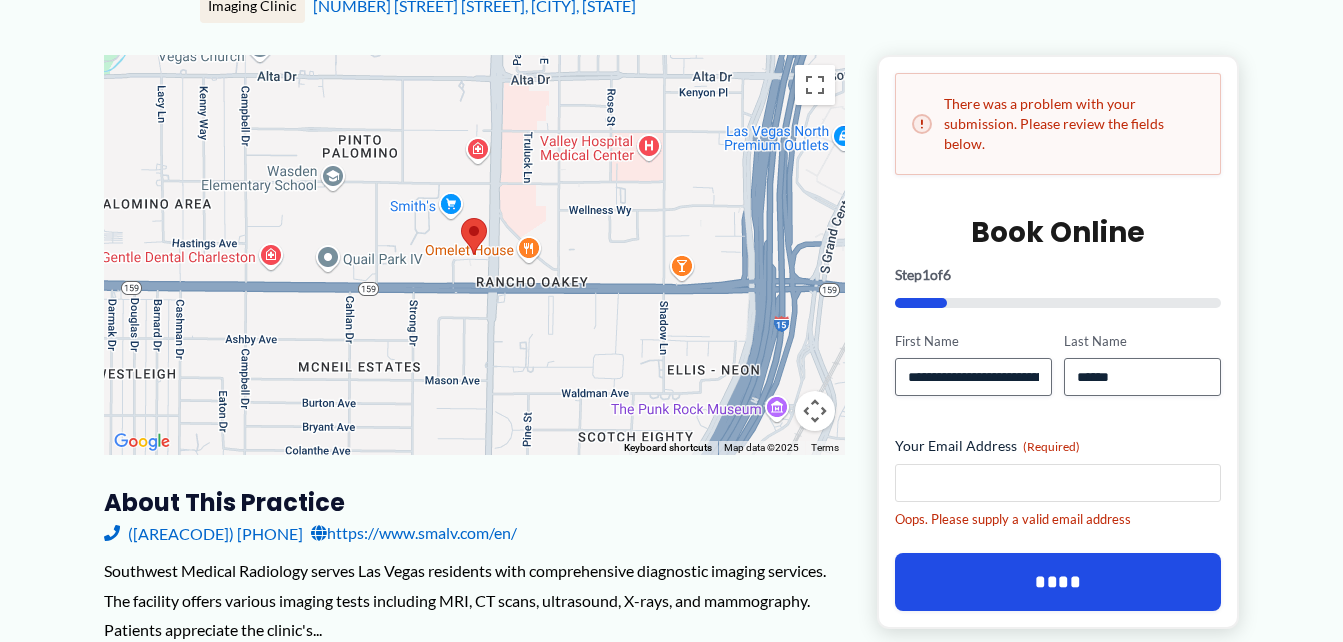 click on "Your Email Address (Required)" at bounding box center (1058, 483) 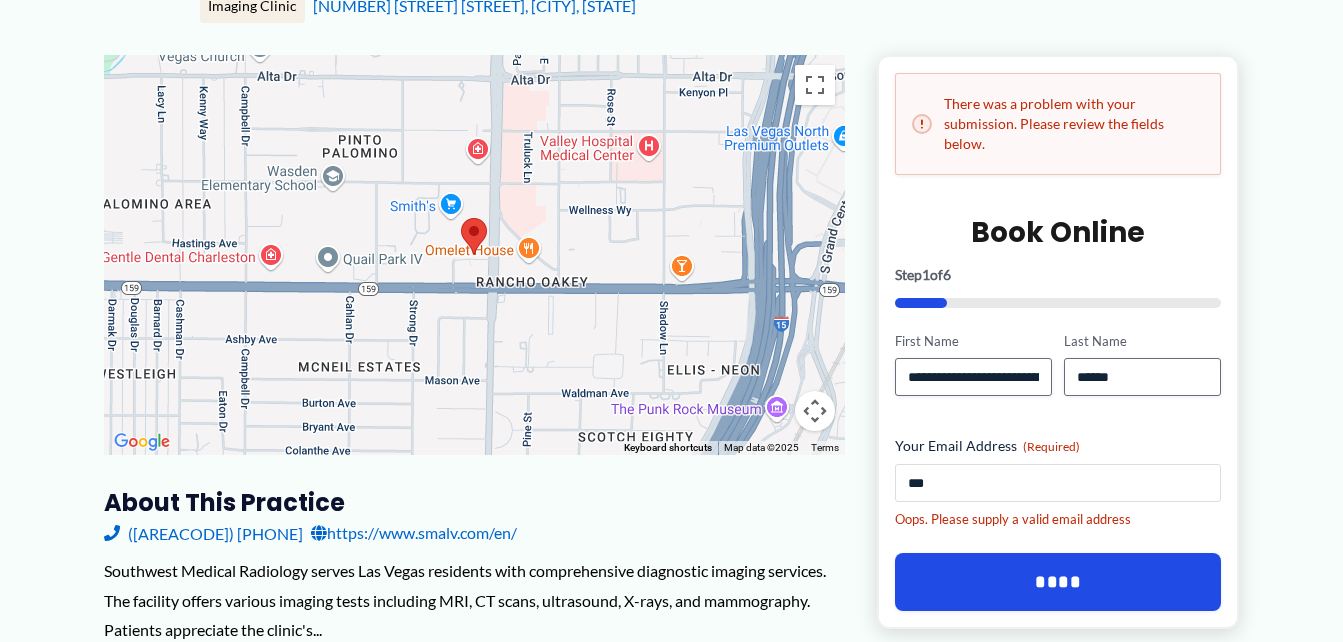 type on "**********" 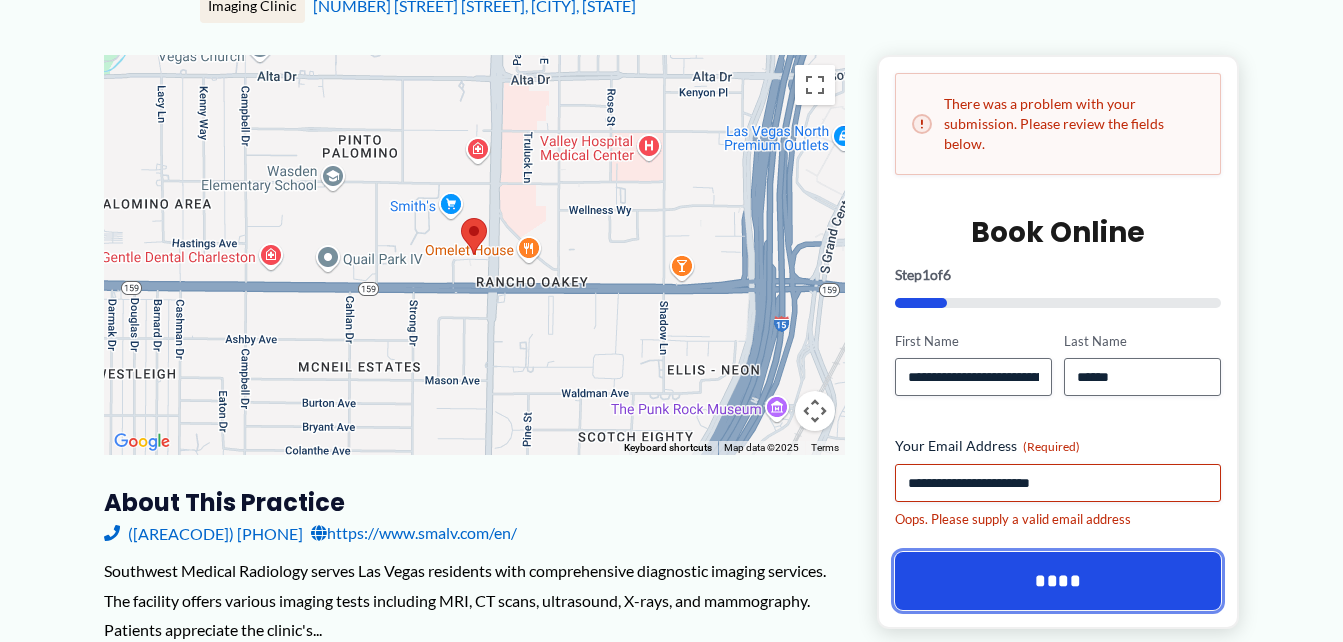 click on "****" at bounding box center (1058, 581) 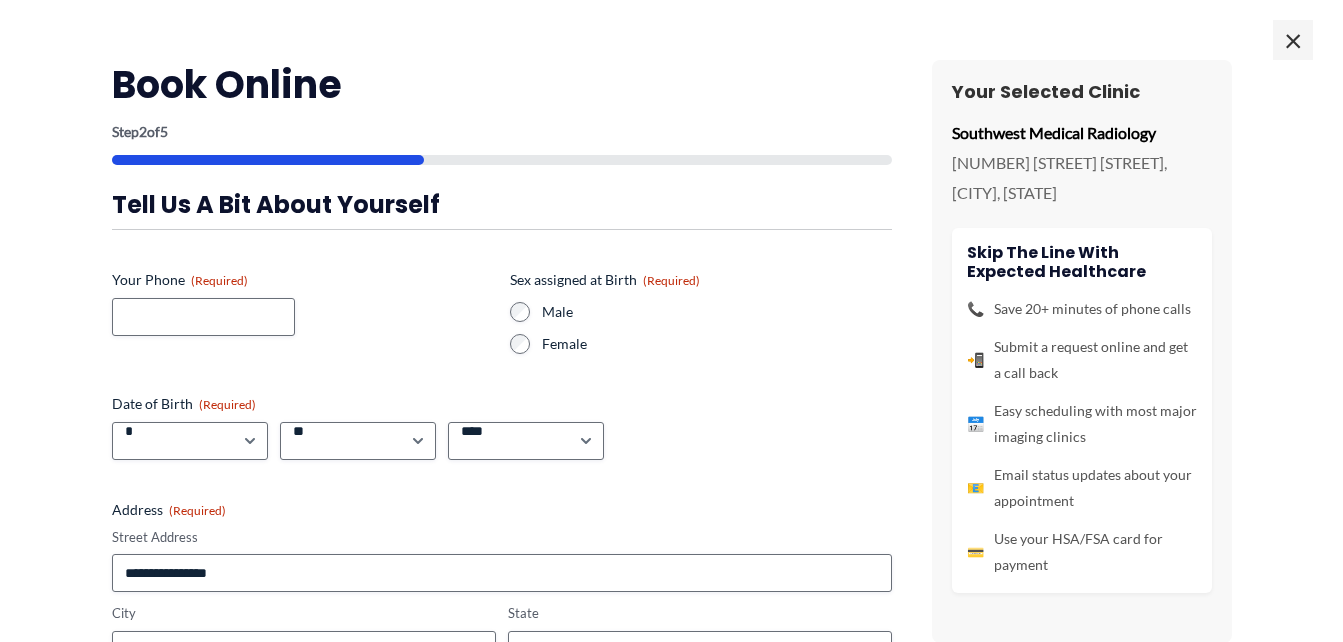scroll, scrollTop: 0, scrollLeft: 0, axis: both 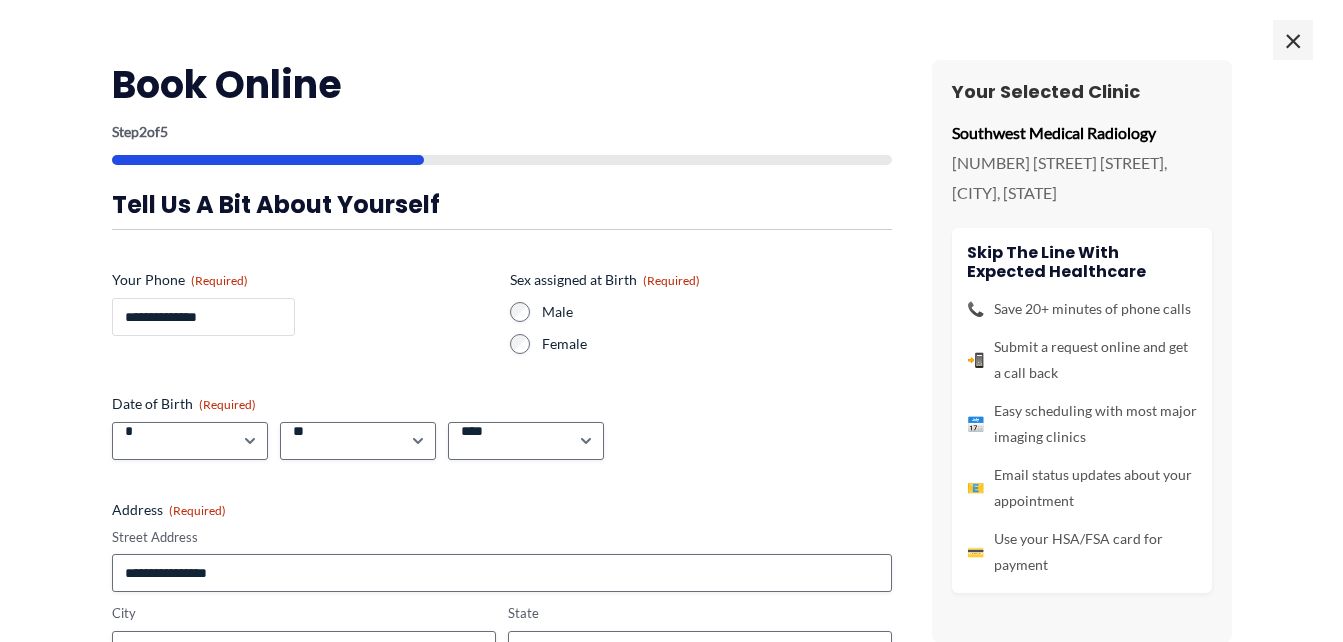 click on "**********" at bounding box center (203, 317) 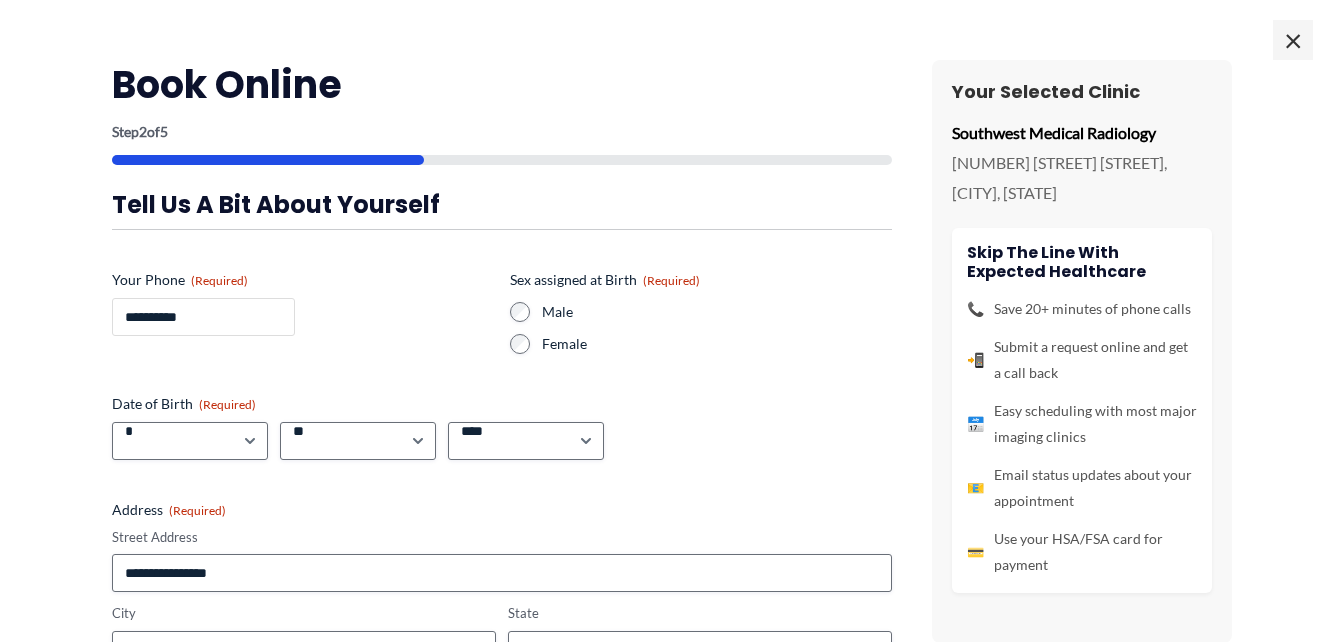 type on "**********" 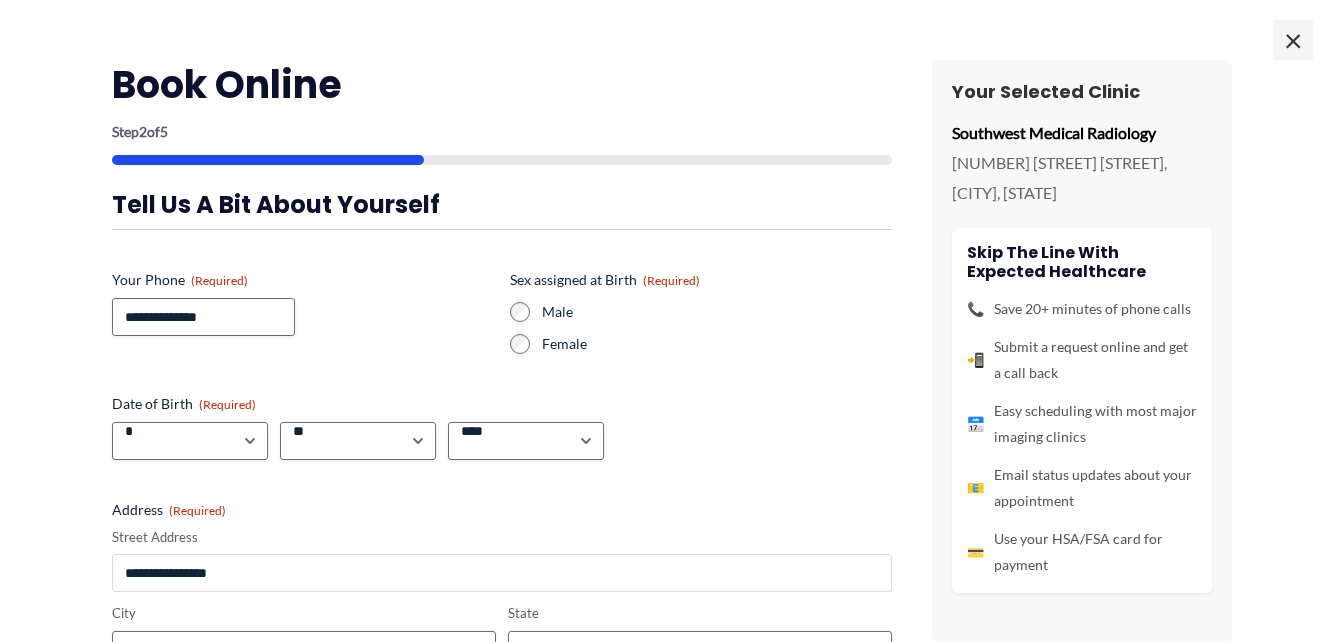 click on "Street Address" at bounding box center [502, 573] 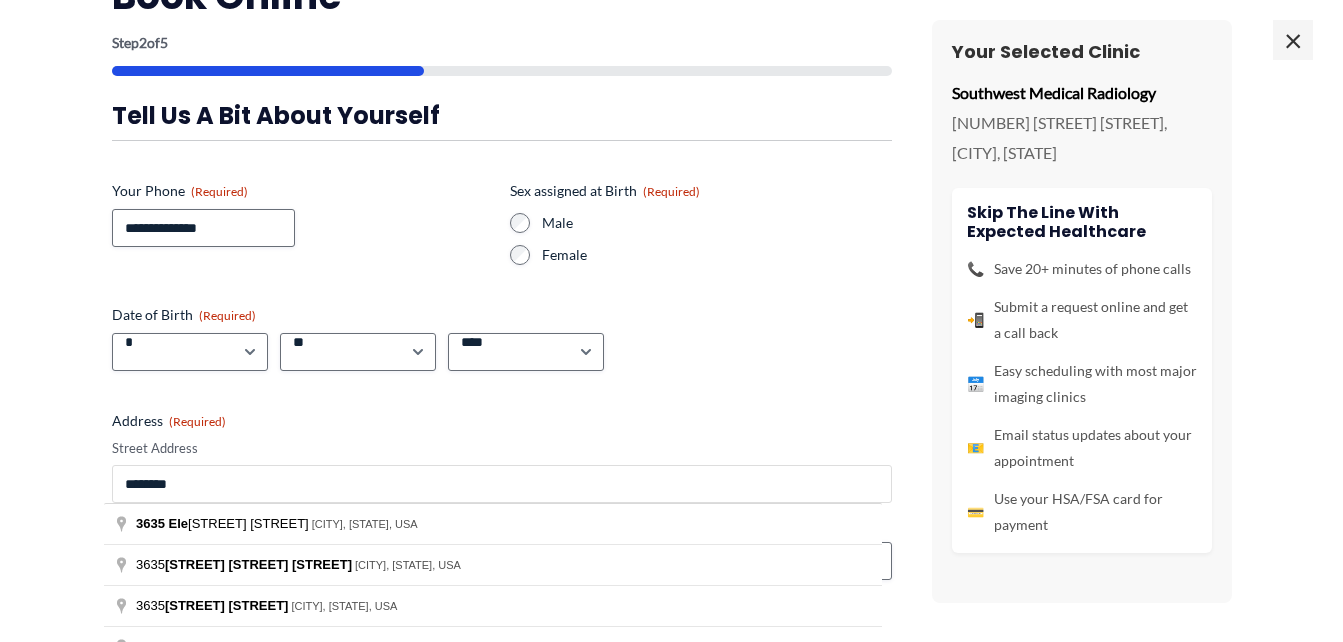 scroll, scrollTop: 183, scrollLeft: 0, axis: vertical 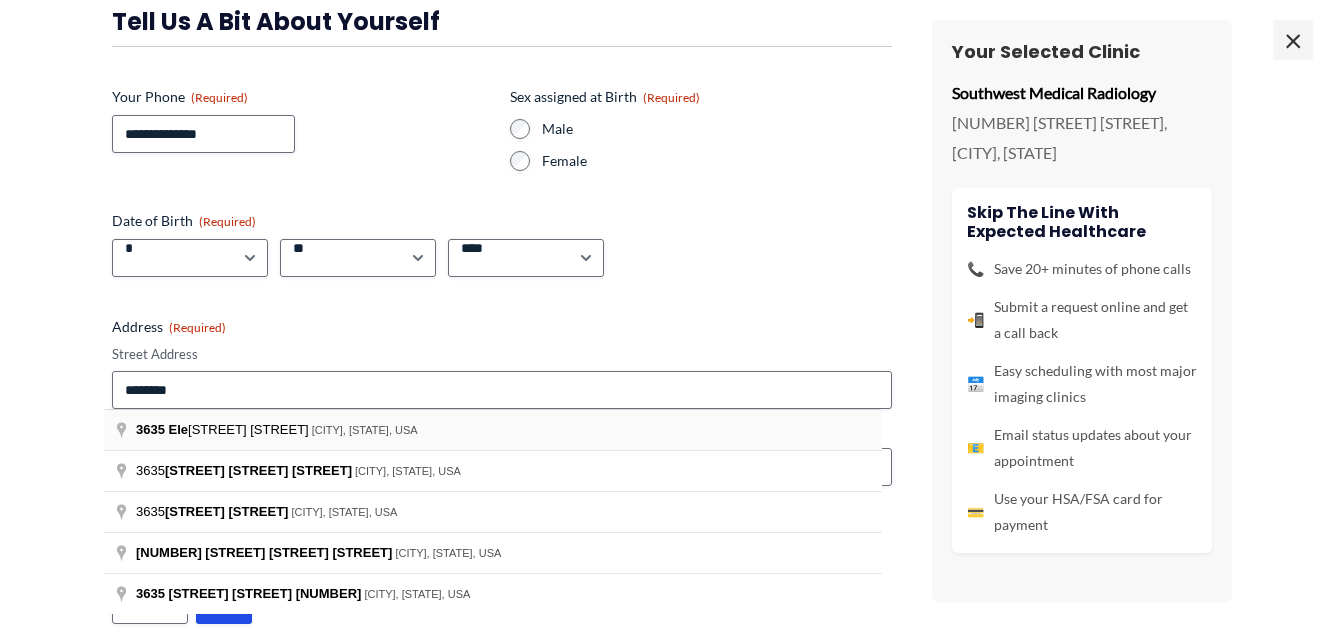 type on "**********" 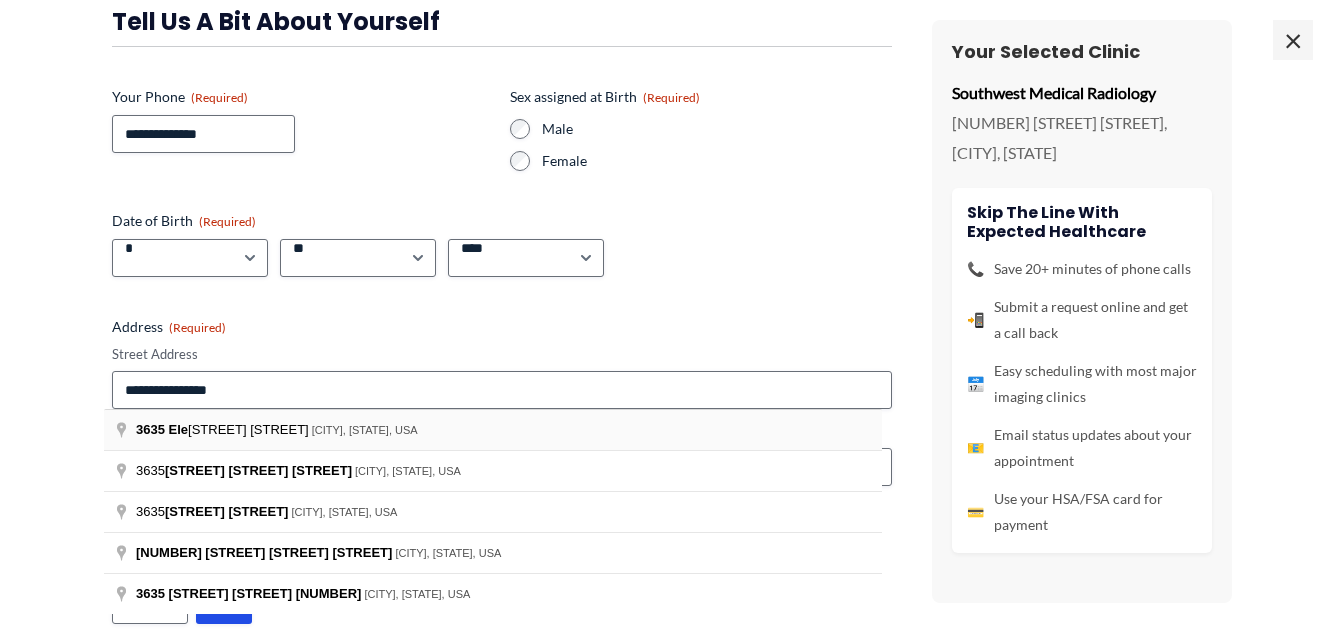 type on "**********" 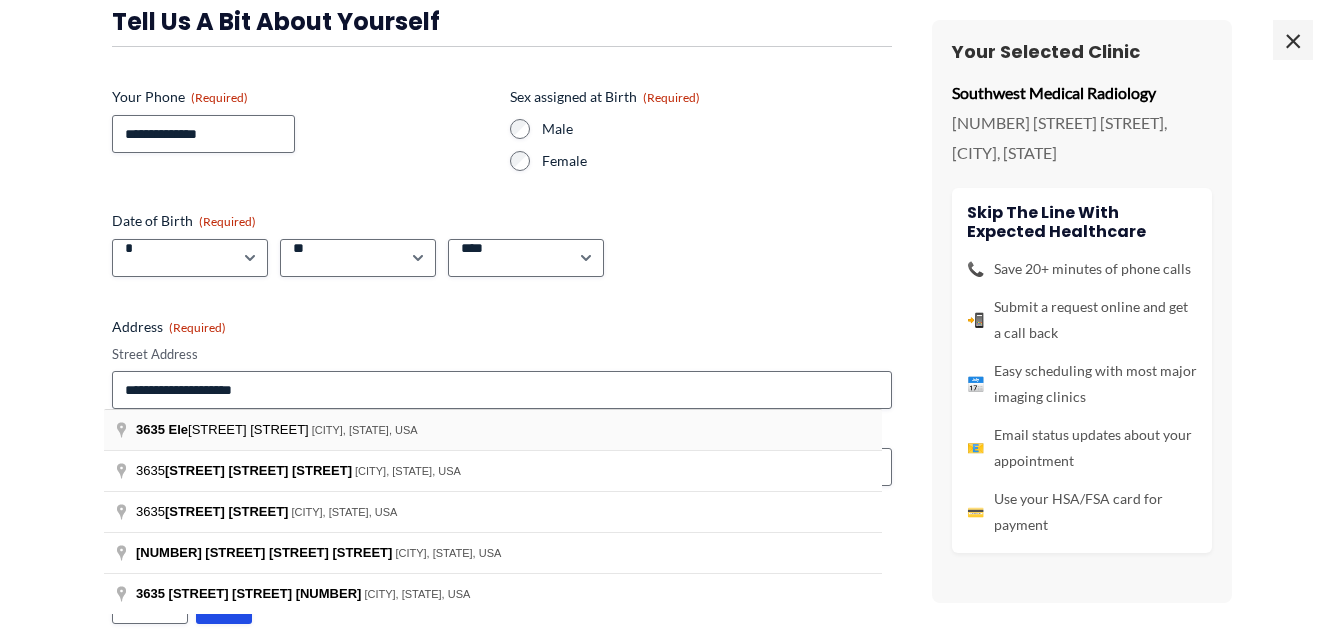 type on "*********" 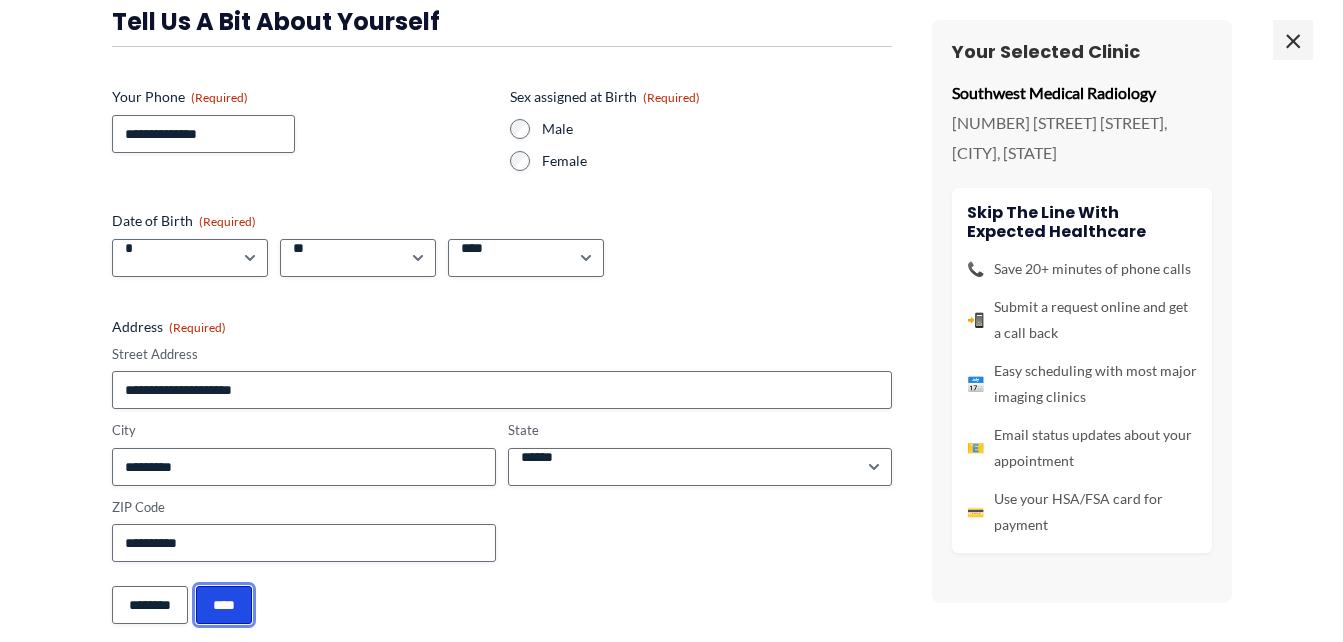 click on "****" at bounding box center [224, 605] 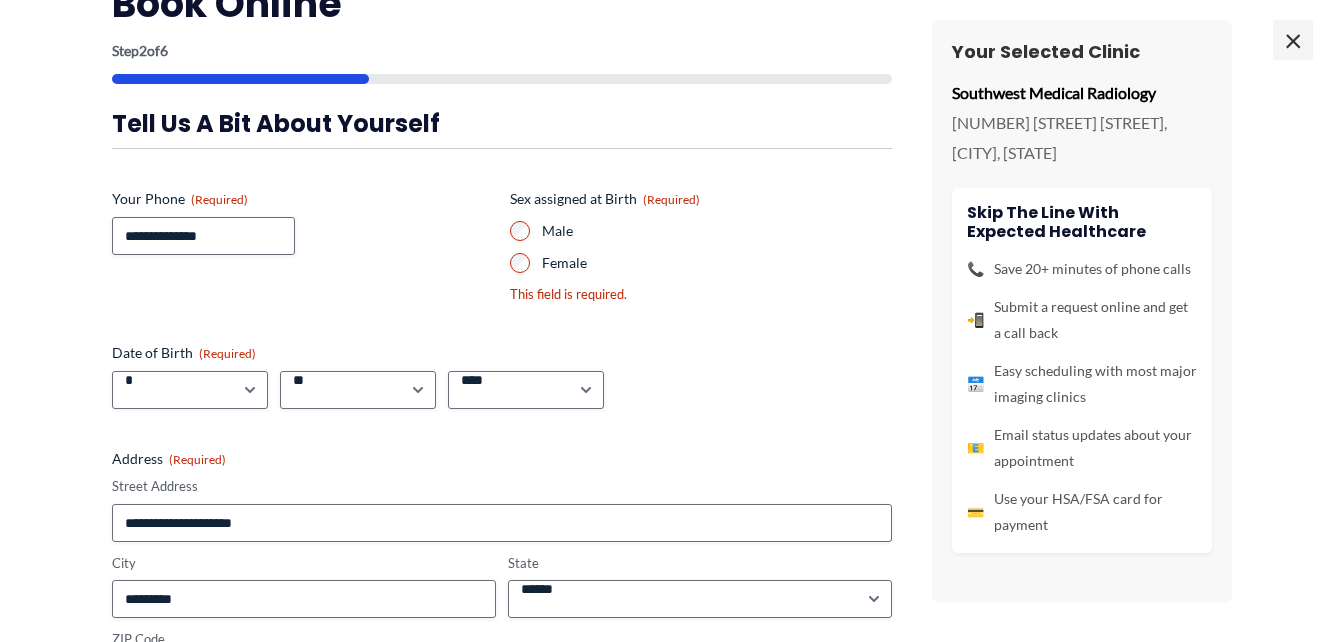 scroll, scrollTop: 190, scrollLeft: 0, axis: vertical 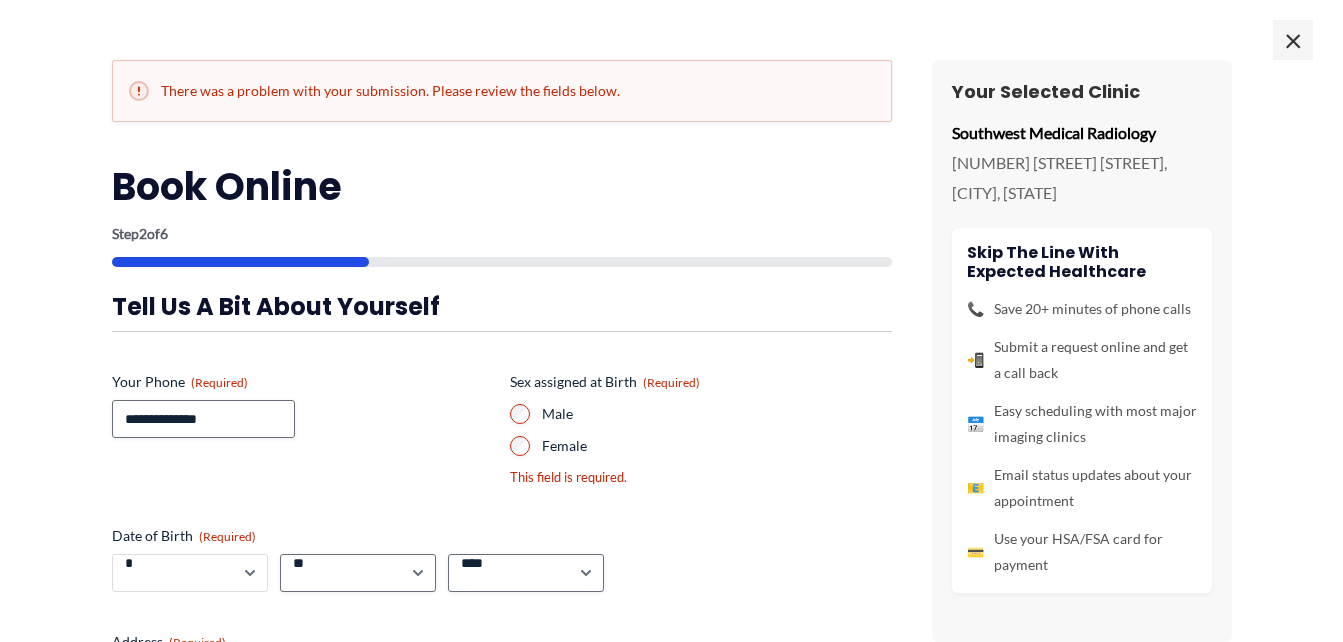 click on "***** * * * * * * * * * ** ** **" at bounding box center [190, 573] 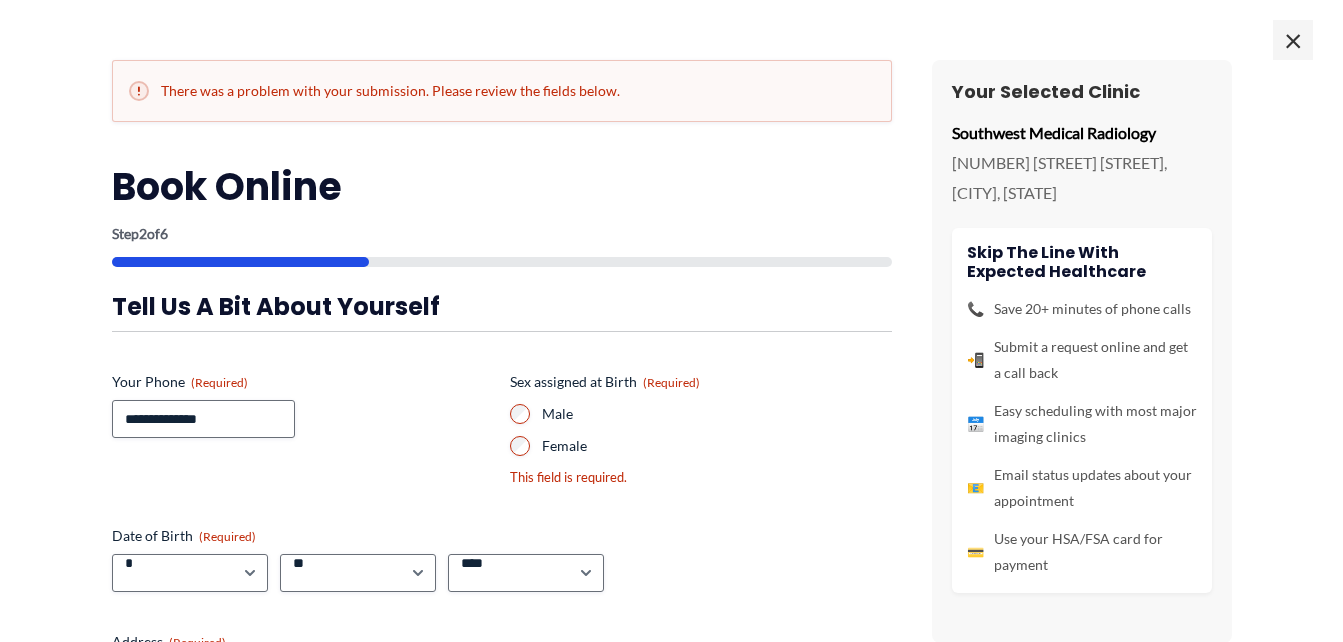 click on "**********" at bounding box center (502, 584) 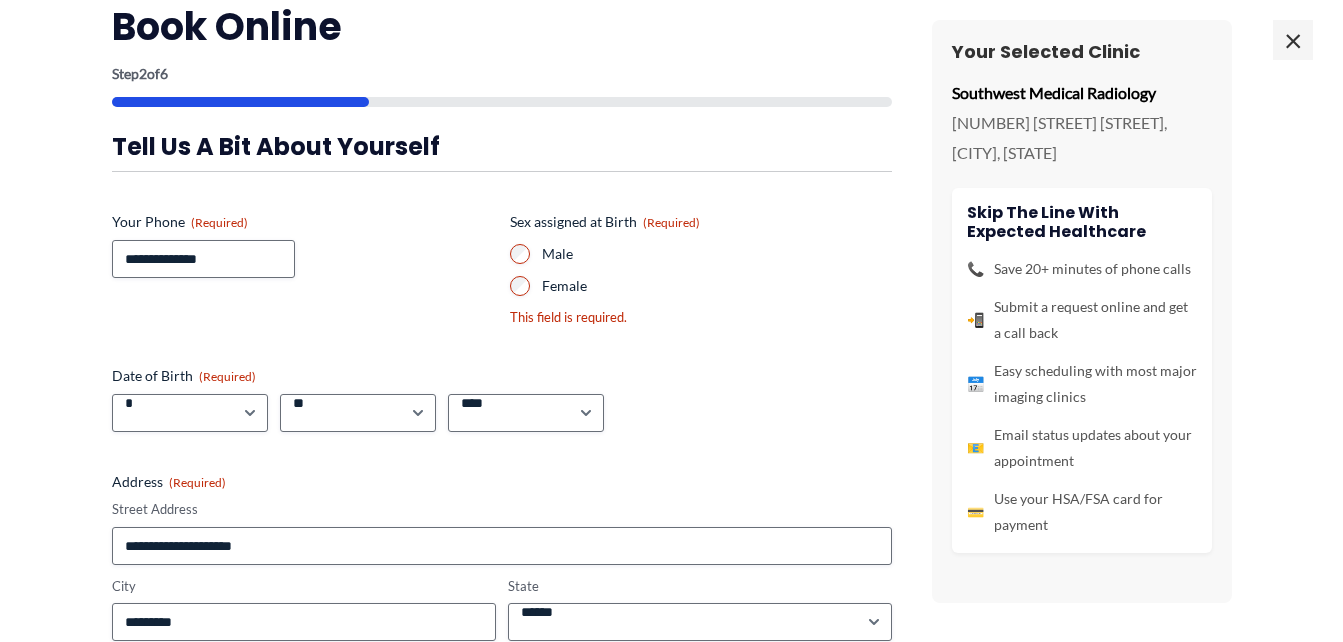 scroll, scrollTop: 207, scrollLeft: 0, axis: vertical 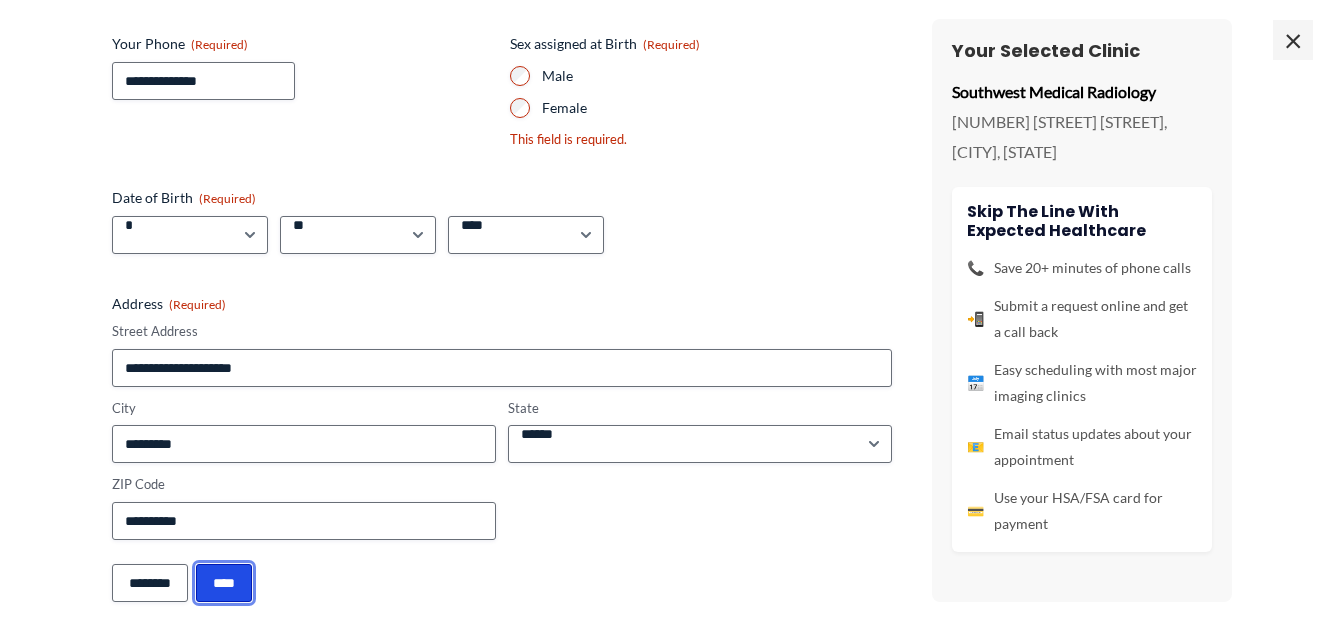click on "****" at bounding box center (224, 583) 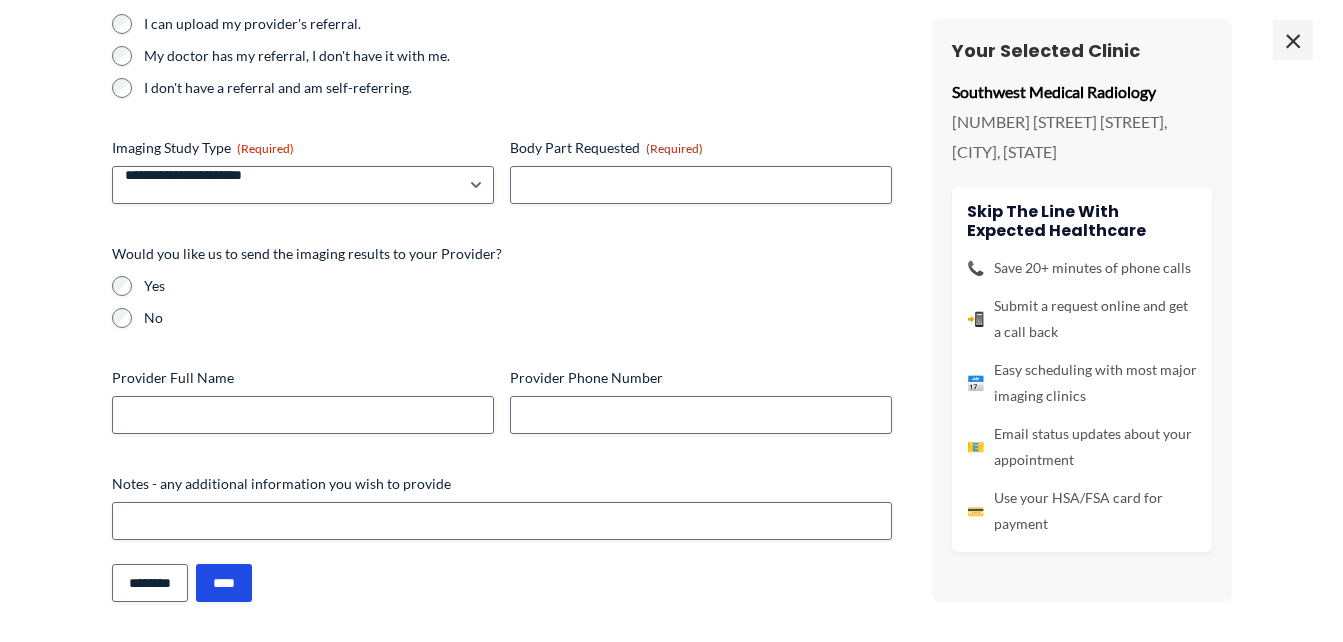 scroll, scrollTop: 662, scrollLeft: 0, axis: vertical 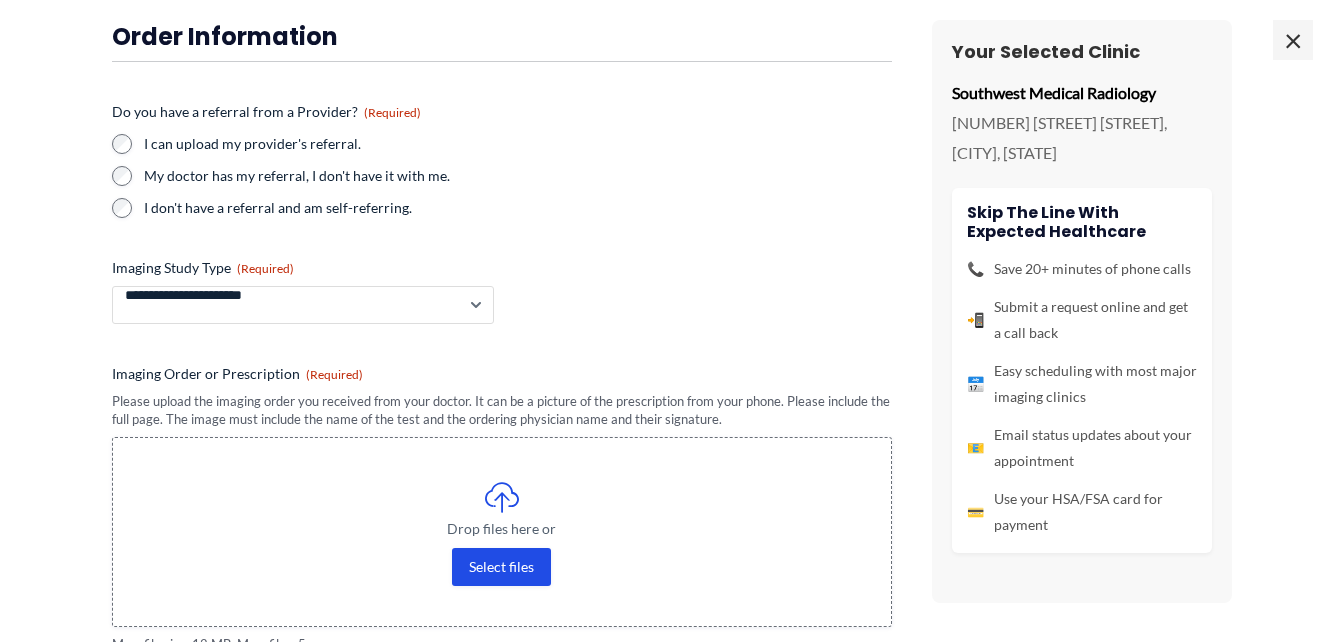 click on "**********" at bounding box center (303, 305) 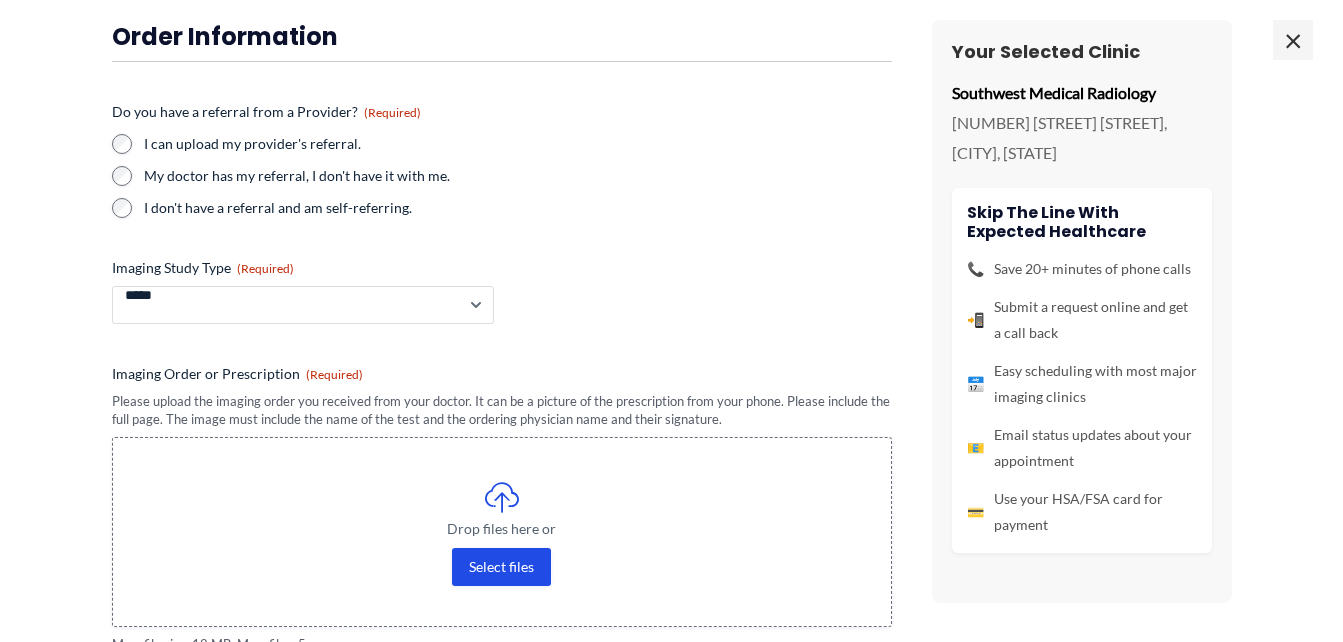 click on "**********" at bounding box center (303, 305) 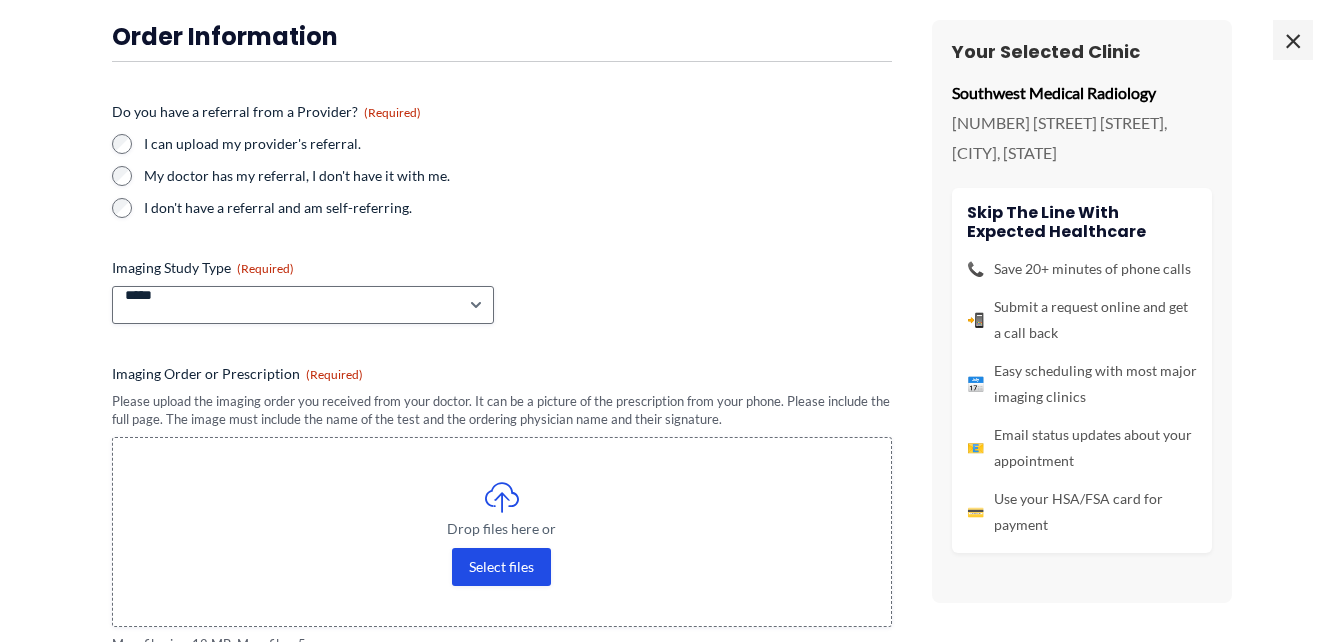 click on "**********" at bounding box center (672, 409) 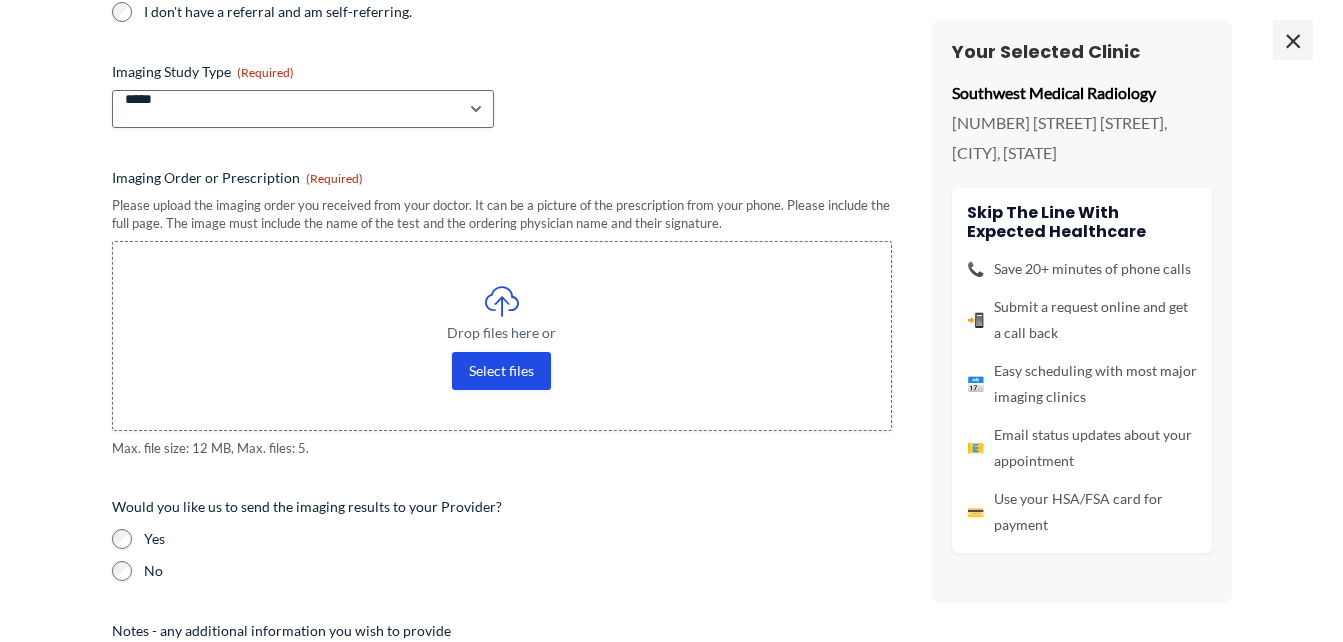 scroll, scrollTop: 368, scrollLeft: 0, axis: vertical 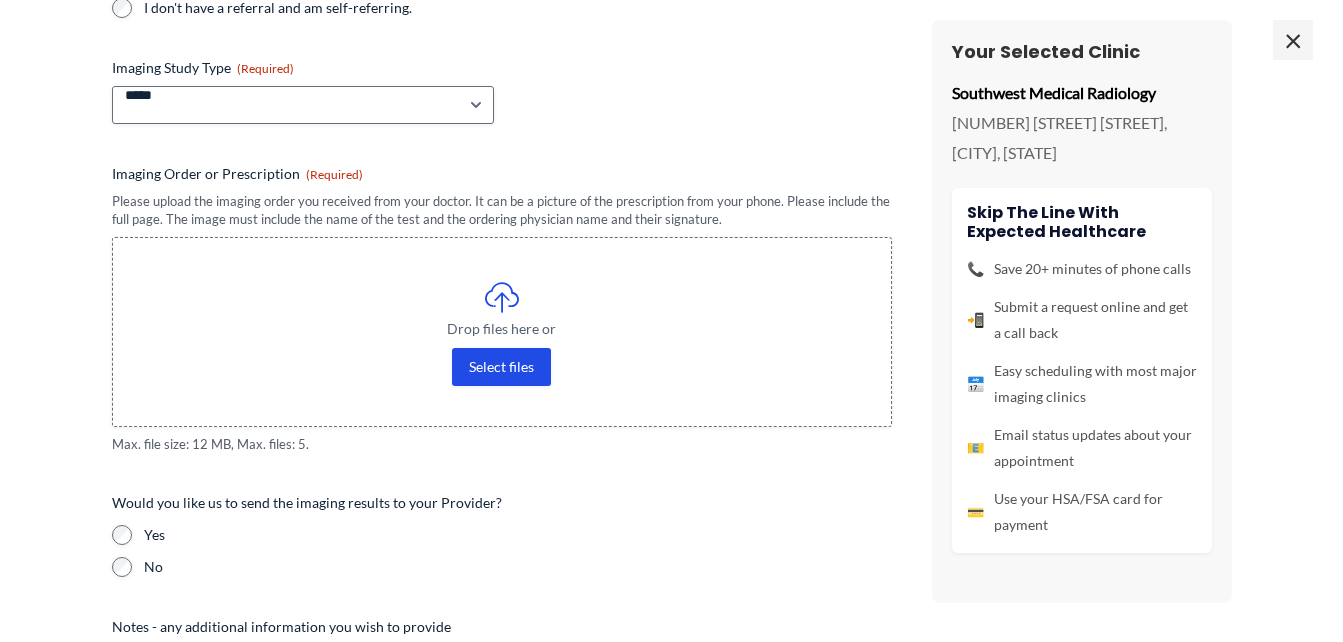 click on "**********" at bounding box center [672, 209] 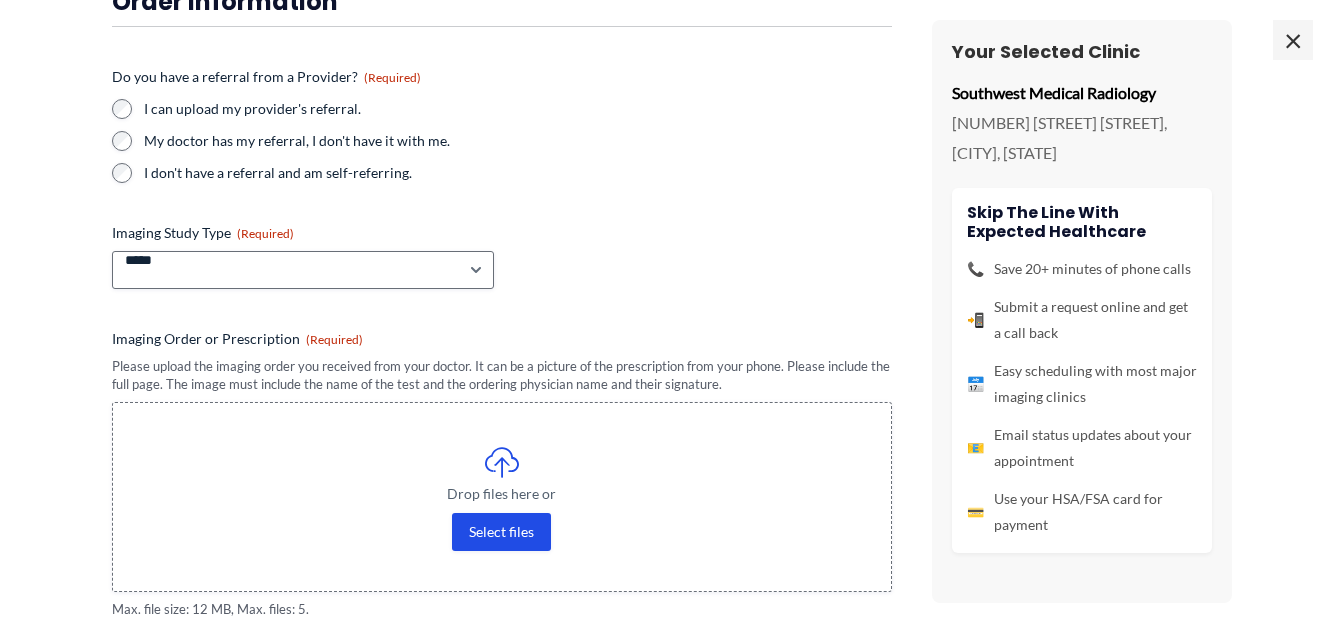 scroll, scrollTop: 202, scrollLeft: 0, axis: vertical 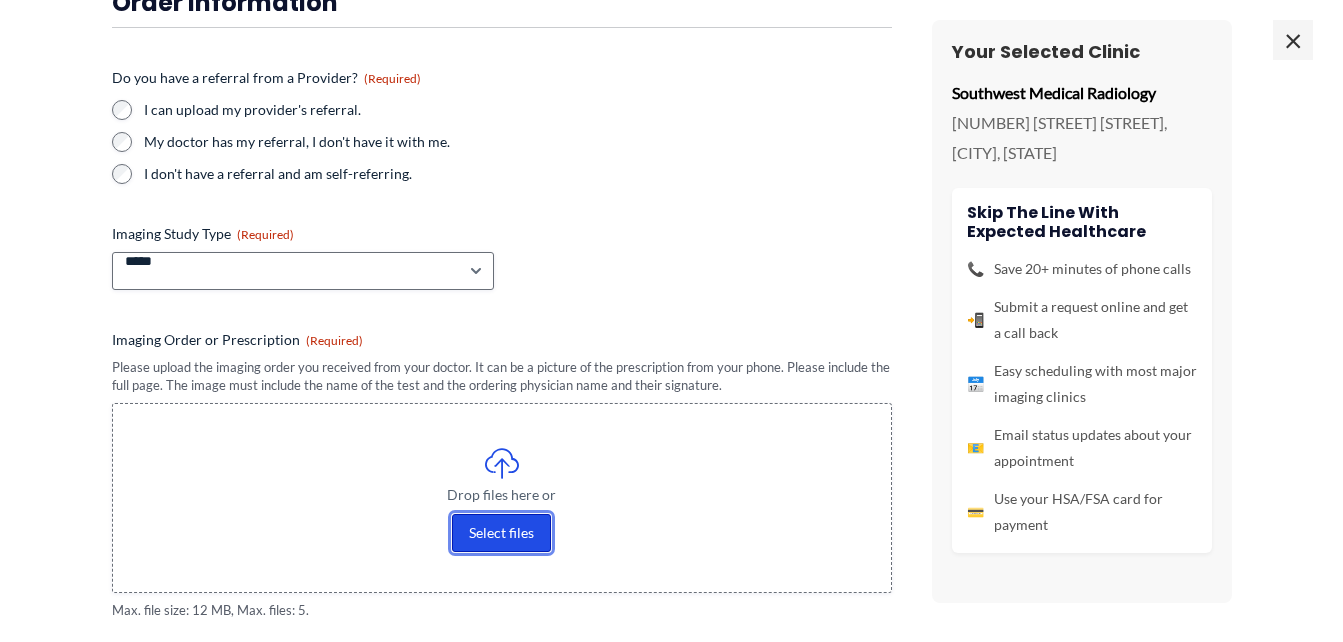 click on "Select files" at bounding box center [501, 533] 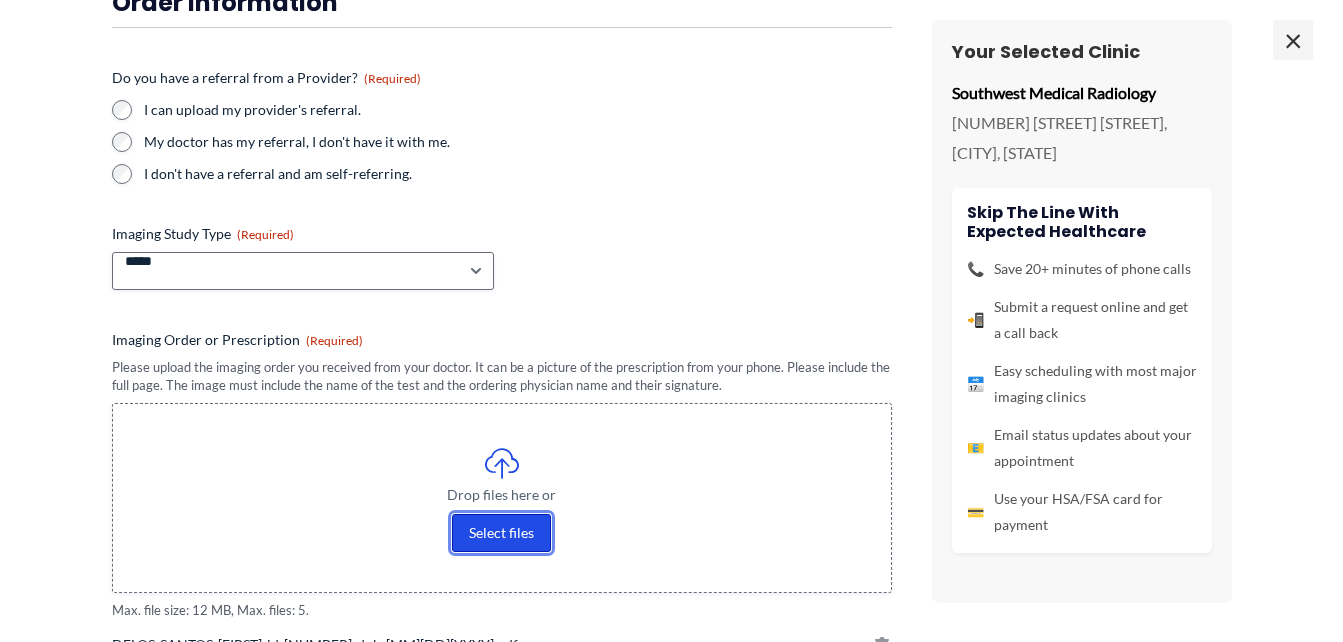 type 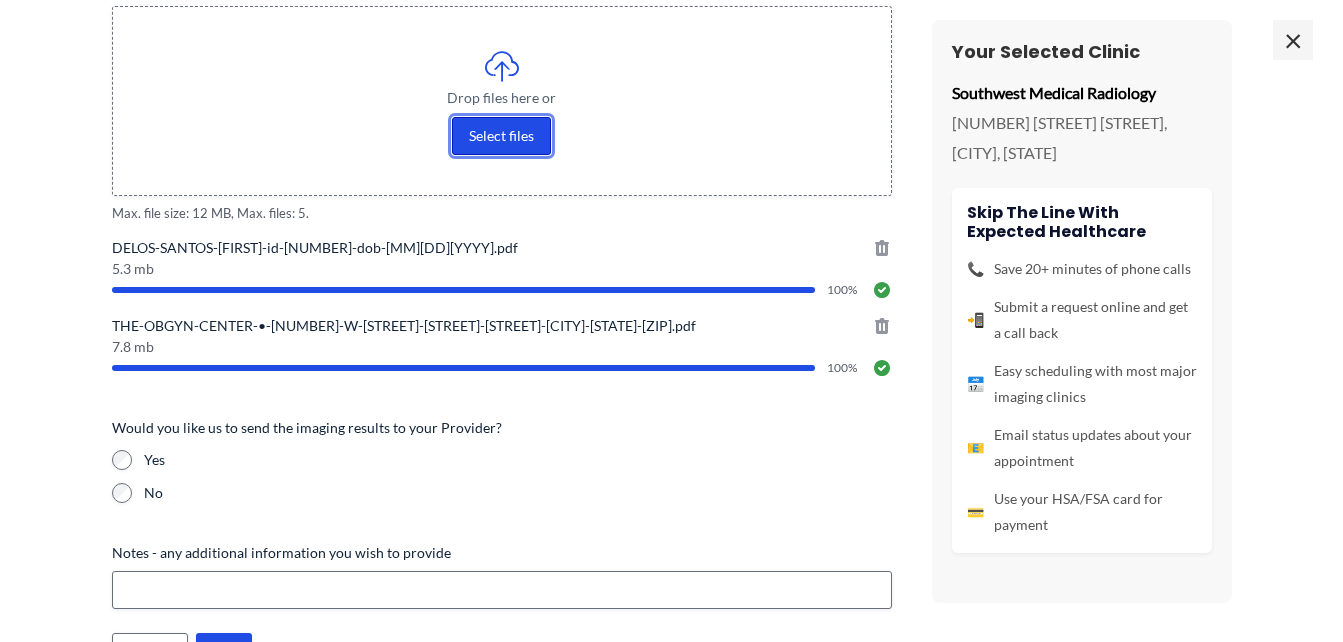 scroll, scrollTop: 602, scrollLeft: 0, axis: vertical 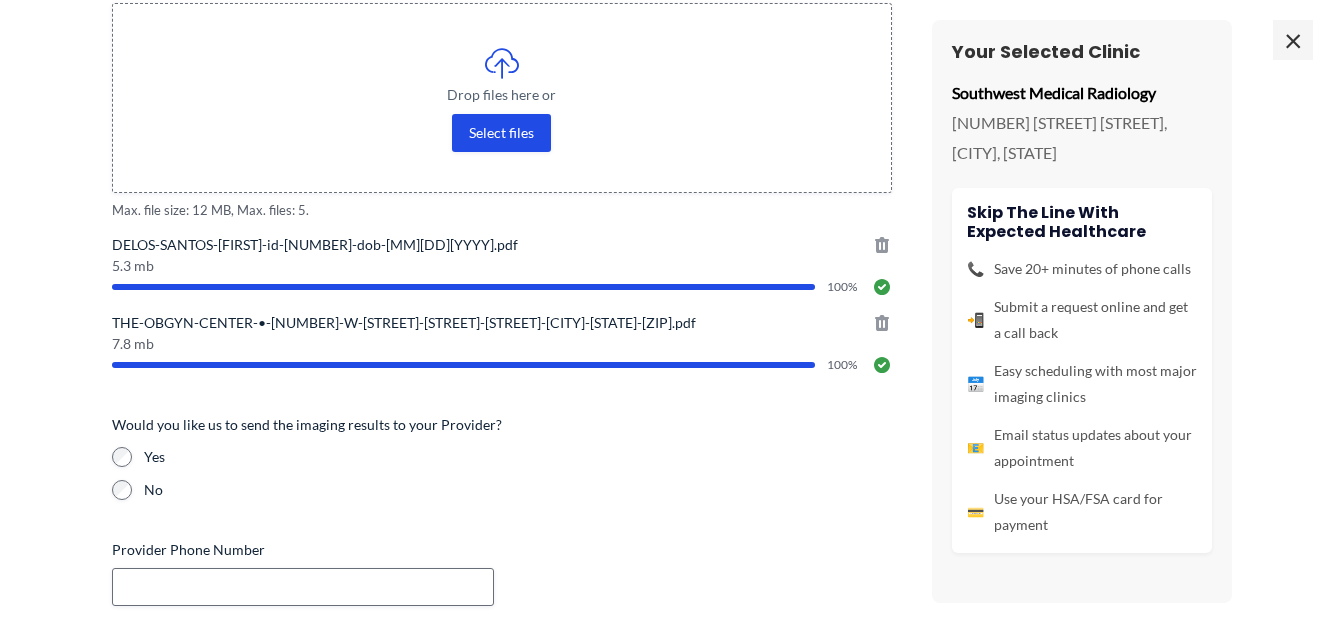 click on "Providers:  Automate your data entry and referral workflow with our AI-powered Referral Management Platform
Get Started for Free →
Skip to content
For Patients Menu Toggle
How does Expected work? 	 Medical Records Navigator 	 Resources 	 Frequently Asked Questions
Solutions by User Menu Toggle
Referral Management Platform for Clinics 	 Referring Providers 	 Medical Records Request for Attorneys
About Menu Toggle
About Us 	 Contact Us 	 Careers
Find a Clinic
Find a Clinic
Register | Login" at bounding box center [671, 857] 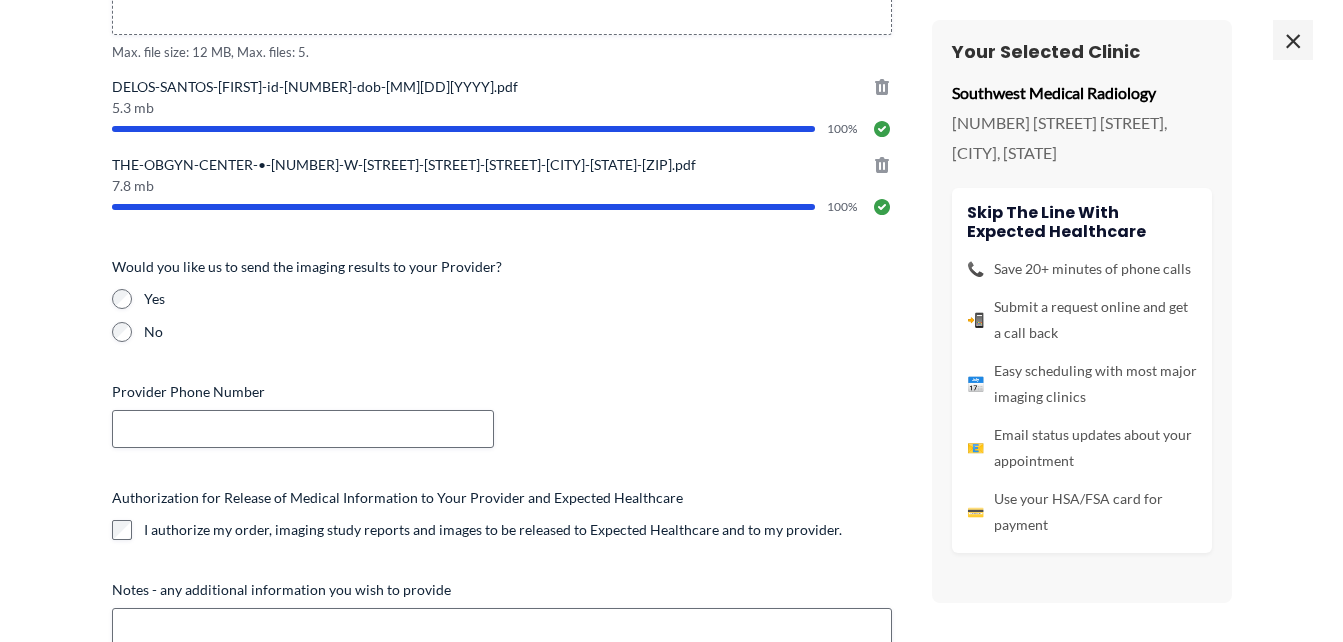 scroll, scrollTop: 762, scrollLeft: 0, axis: vertical 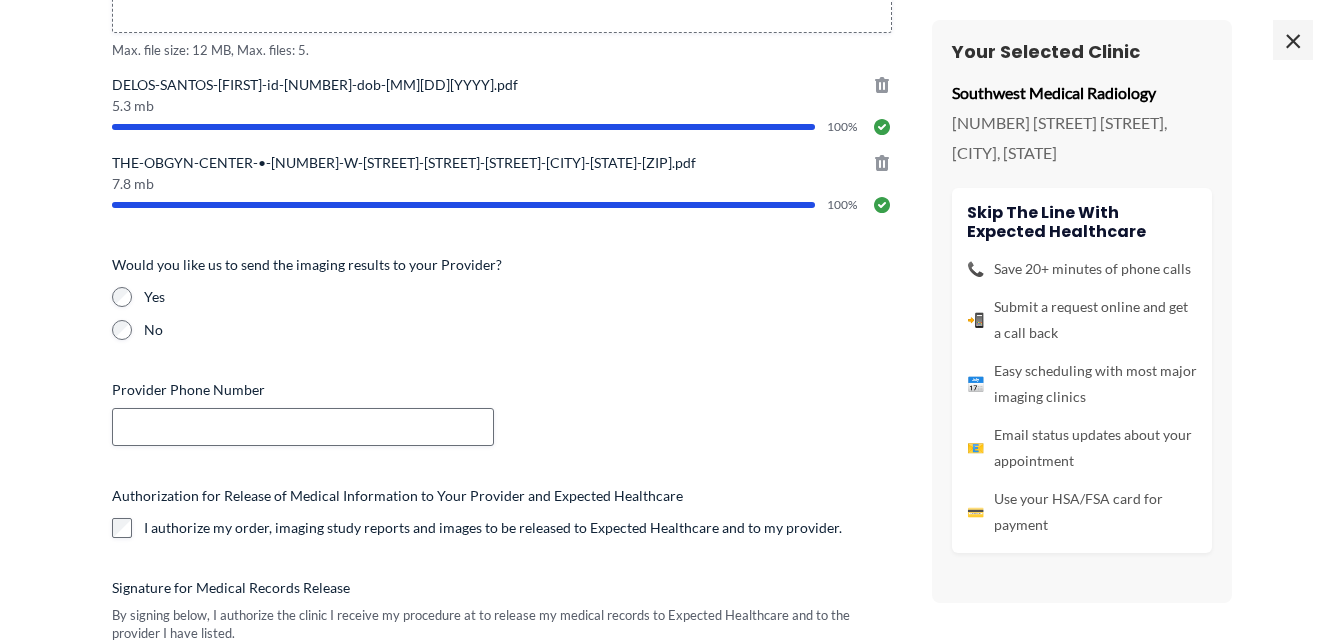 click on "Providers:  Automate your data entry and referral workflow with our AI-powered Referral Management Platform
Get Started for Free →
Skip to content
For Patients Menu Toggle
How does Expected work? 	 Medical Records Navigator 	 Resources 	 Frequently Asked Questions
Solutions by User Menu Toggle
Referral Management Platform for Clinics 	 Referring Providers 	 Medical Records Request for Attorneys
About Menu Toggle
About Us 	 Contact Us 	 Careers
Find a Clinic
Find a Clinic
Register | Login" at bounding box center (671, 857) 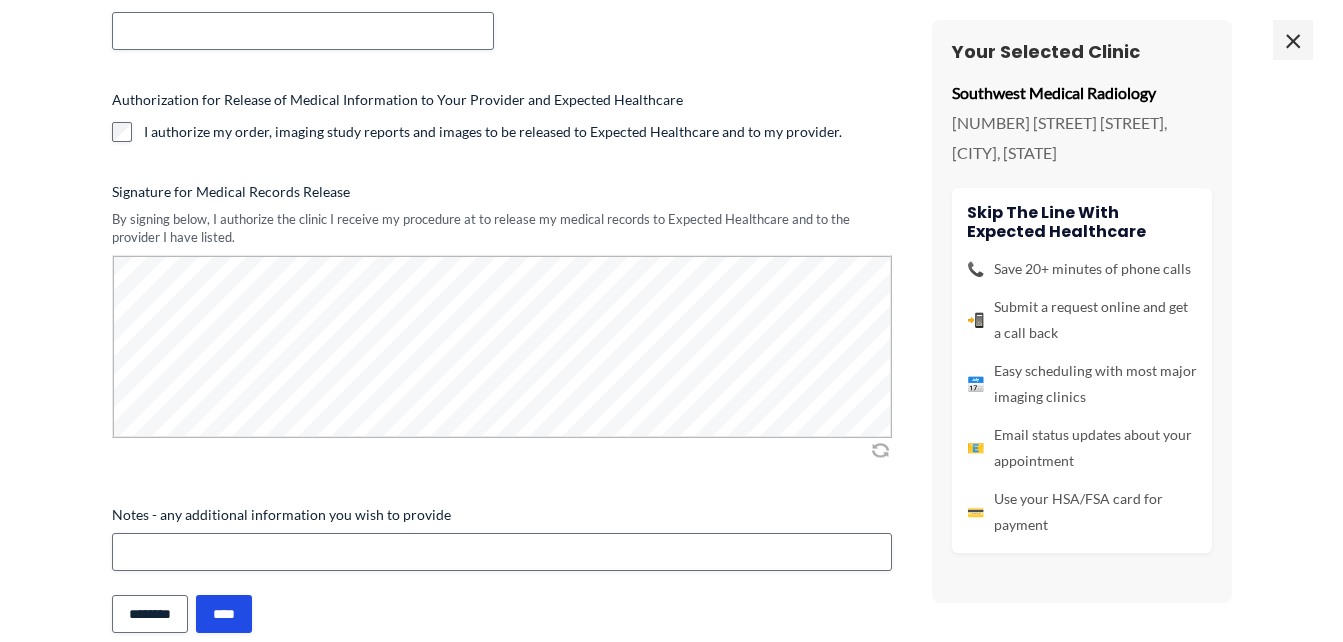 scroll, scrollTop: 1162, scrollLeft: 0, axis: vertical 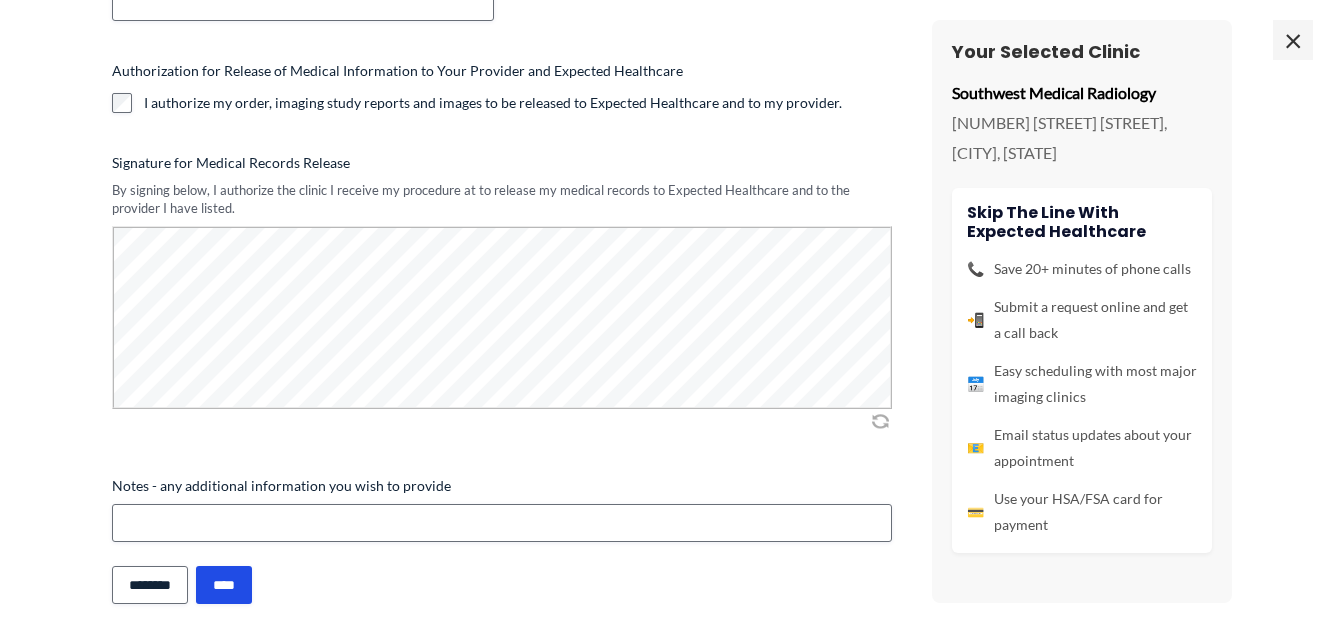 click on "Providers:  Automate your data entry and referral workflow with our AI-powered Referral Management Platform
Get Started for Free →
Skip to content
For Patients Menu Toggle
How does Expected work? 	 Medical Records Navigator 	 Resources 	 Frequently Asked Questions
Solutions by User Menu Toggle
Referral Management Platform for Clinics 	 Referring Providers 	 Medical Records Request for Attorneys
About Menu Toggle
About Us 	 Contact Us 	 Careers
Find a Clinic
Find a Clinic
Register | Login" at bounding box center (671, 857) 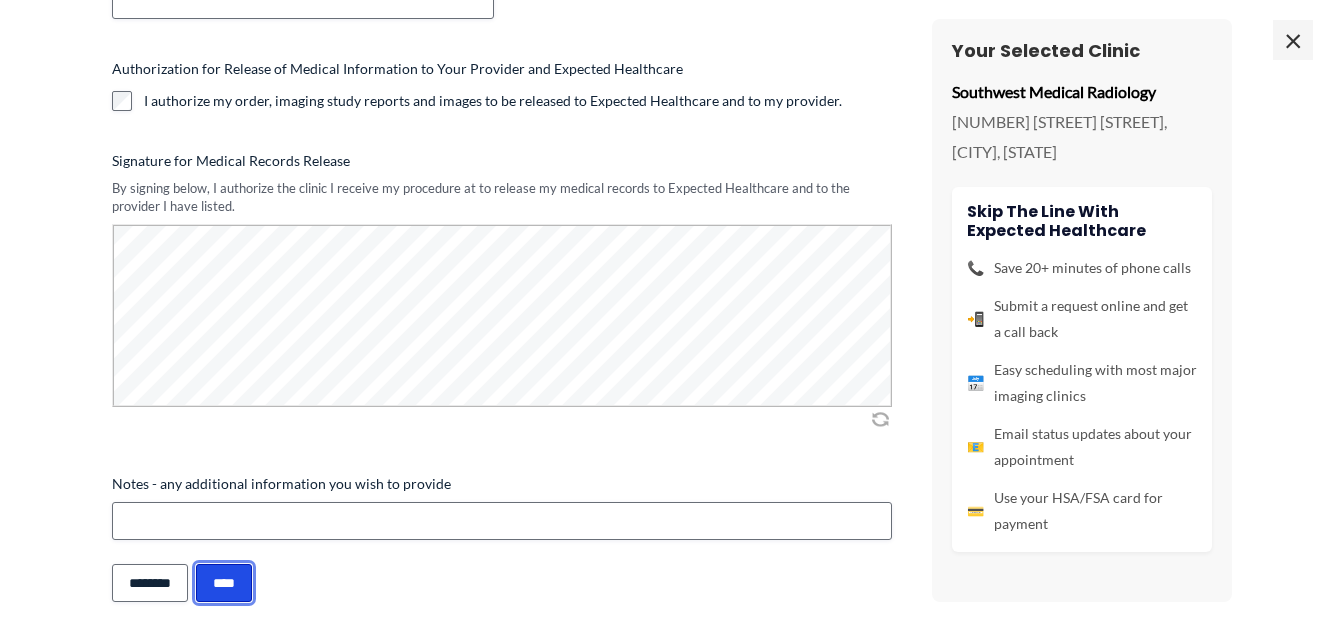 click on "****" at bounding box center (224, 583) 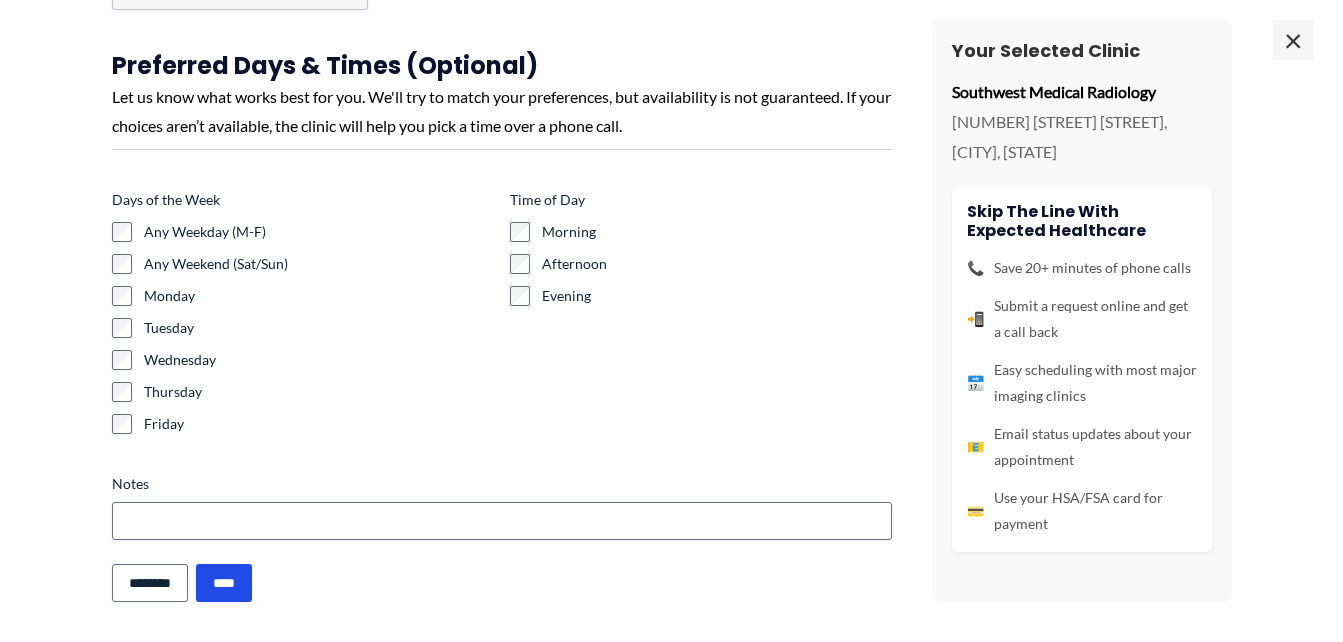 scroll, scrollTop: 273, scrollLeft: 0, axis: vertical 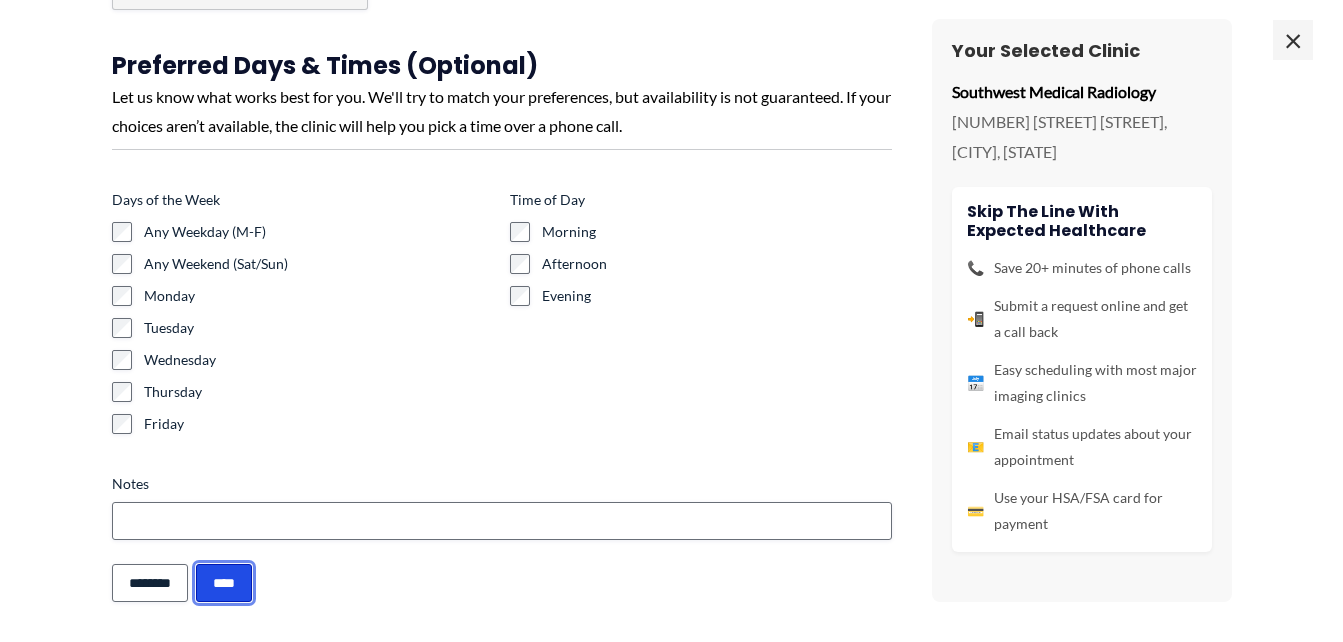 click on "****" at bounding box center [224, 583] 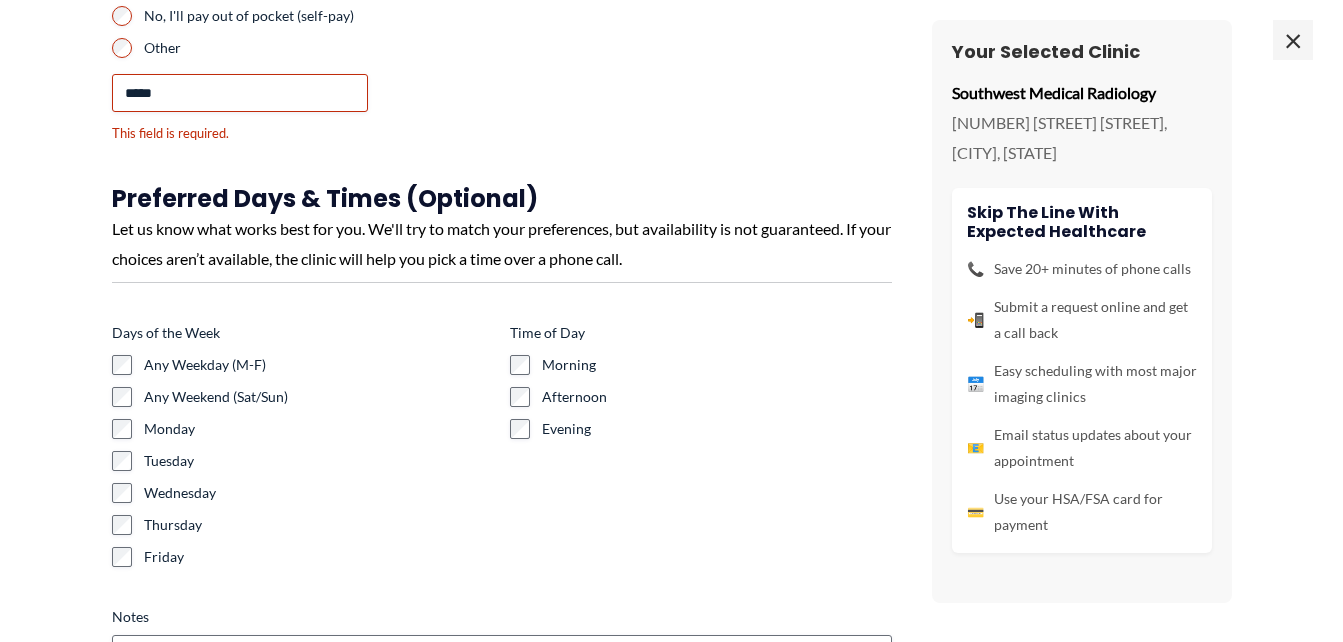 scroll, scrollTop: 273, scrollLeft: 0, axis: vertical 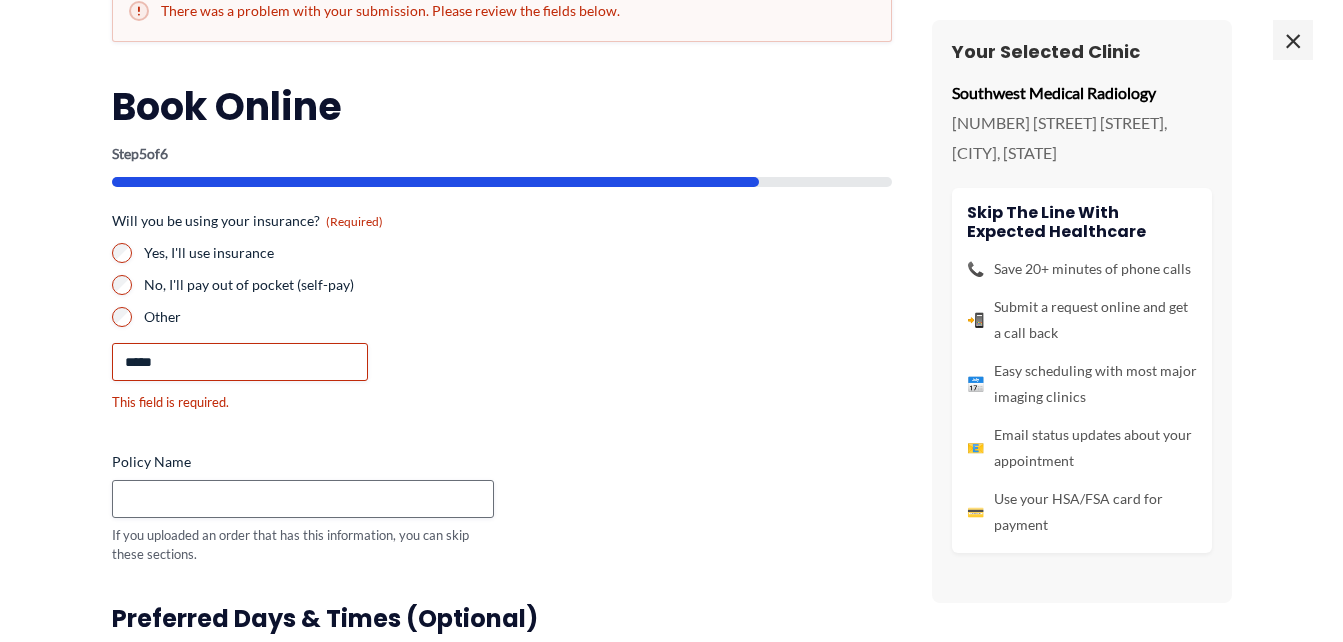click on "**********" at bounding box center [671, 321] 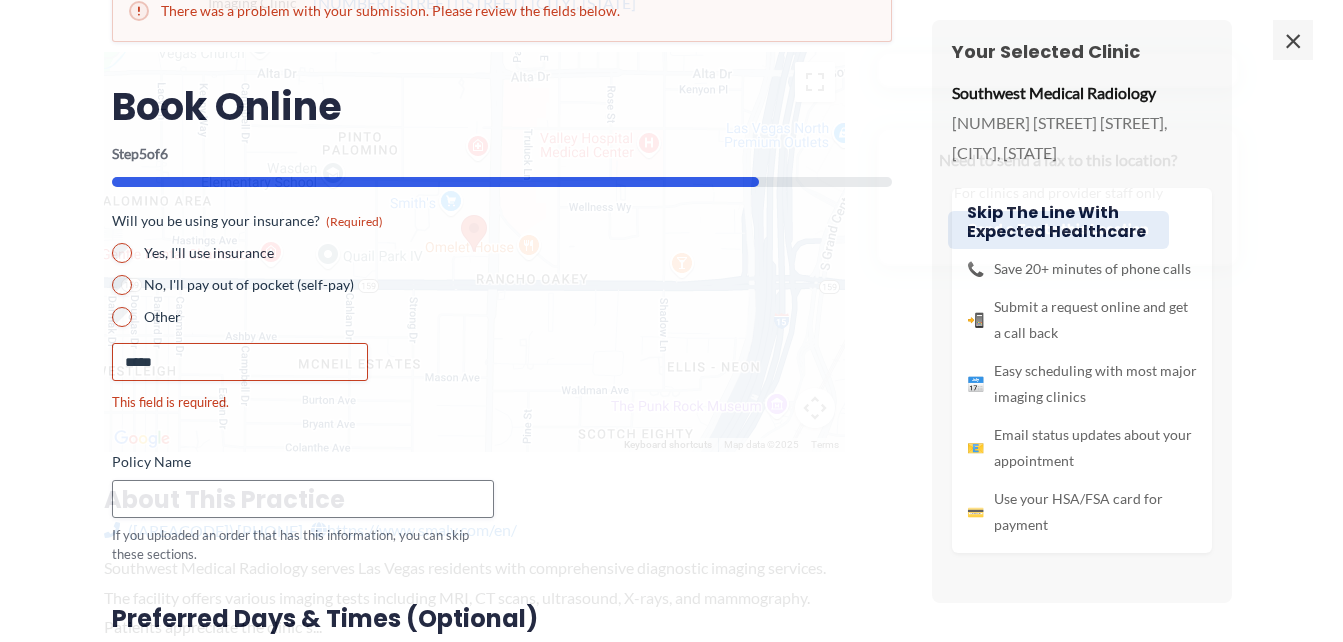 scroll, scrollTop: 120, scrollLeft: 0, axis: vertical 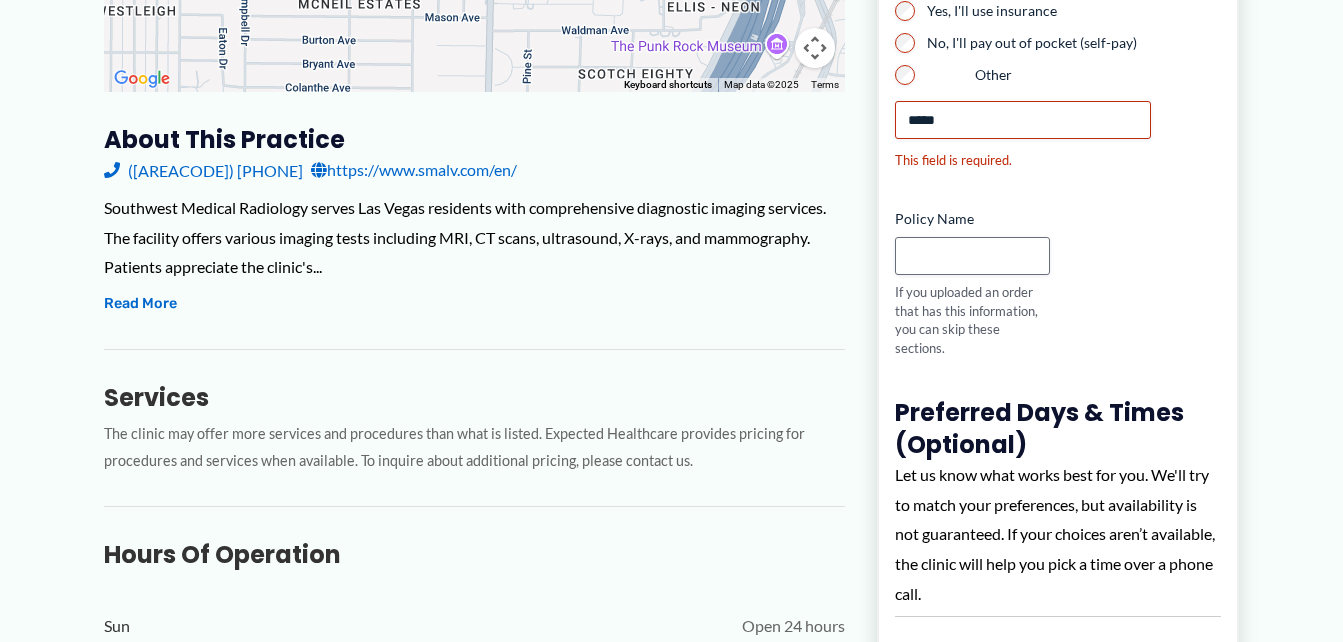 click on "Policy Name If you uploaded an order that has this information, you can skip these sections." at bounding box center [0, 0] 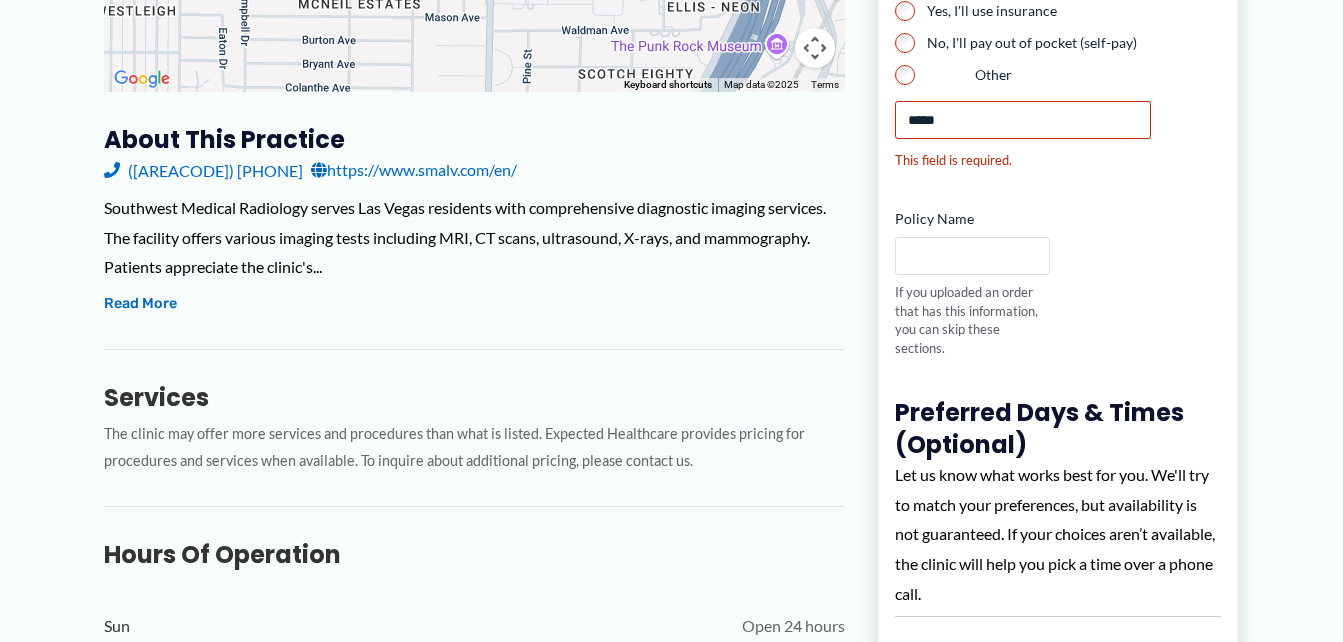 click on "Policy Name" at bounding box center (0, 0) 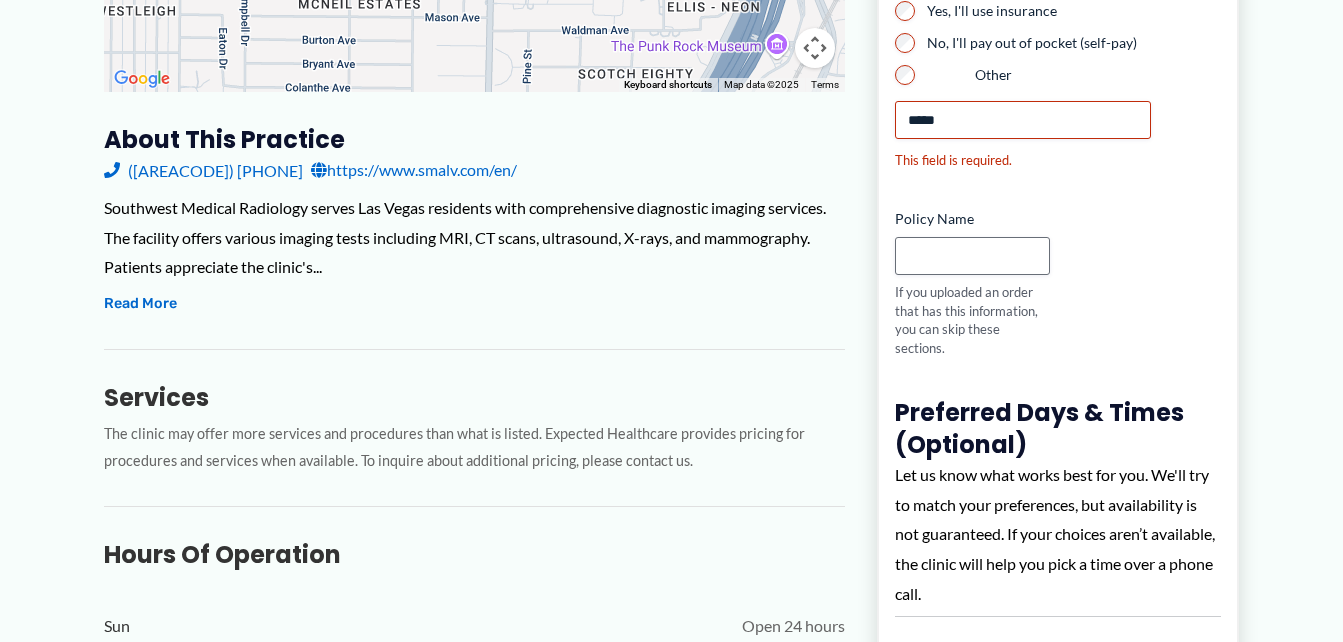 click on "Will you be using your insurance? (Required)
Yes, I'll use insurance
No, I'll pay out of pocket (self-pay)
Other *****
This field is required. Policy Name If you uploaded an order that has this information, you can skip these sections. Policy Number Group Number Relationship to Policy Holder **** ****** ********* ***** Policy Holder First & Last Name Agreement for Self-Pay Patients (Required)   I agree to pay the full cost of my procedure upfront, without using insurance. I understand that by opting for self-payment and not using insurance, I am responsible for paying the full cost of the procedure upon arrival at the clinic. Preferred Days & Times (Optional) Let us know what works best for you. We'll try to match your preferences, but availability is not guaranteed. If your choices aren’t available, the clinic will help you pick a time over a phone call. Days of the Week
Any Weekday (M-F)" at bounding box center (0, 0) 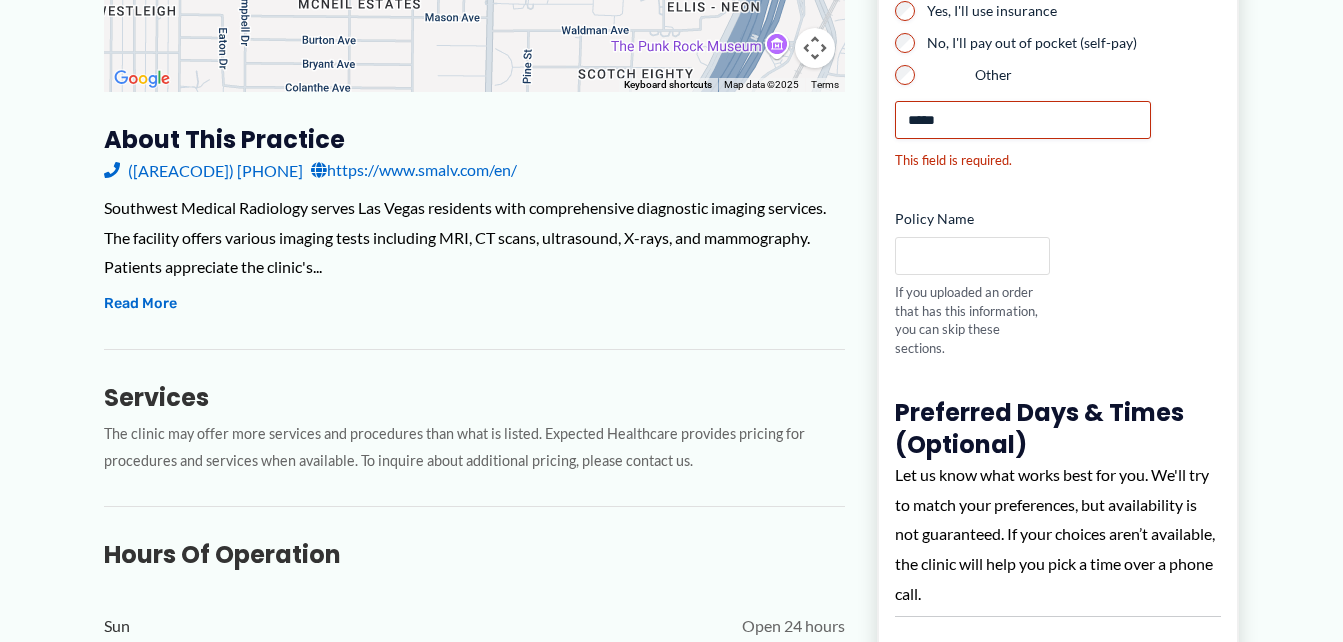 click on "Policy Name" at bounding box center [0, 0] 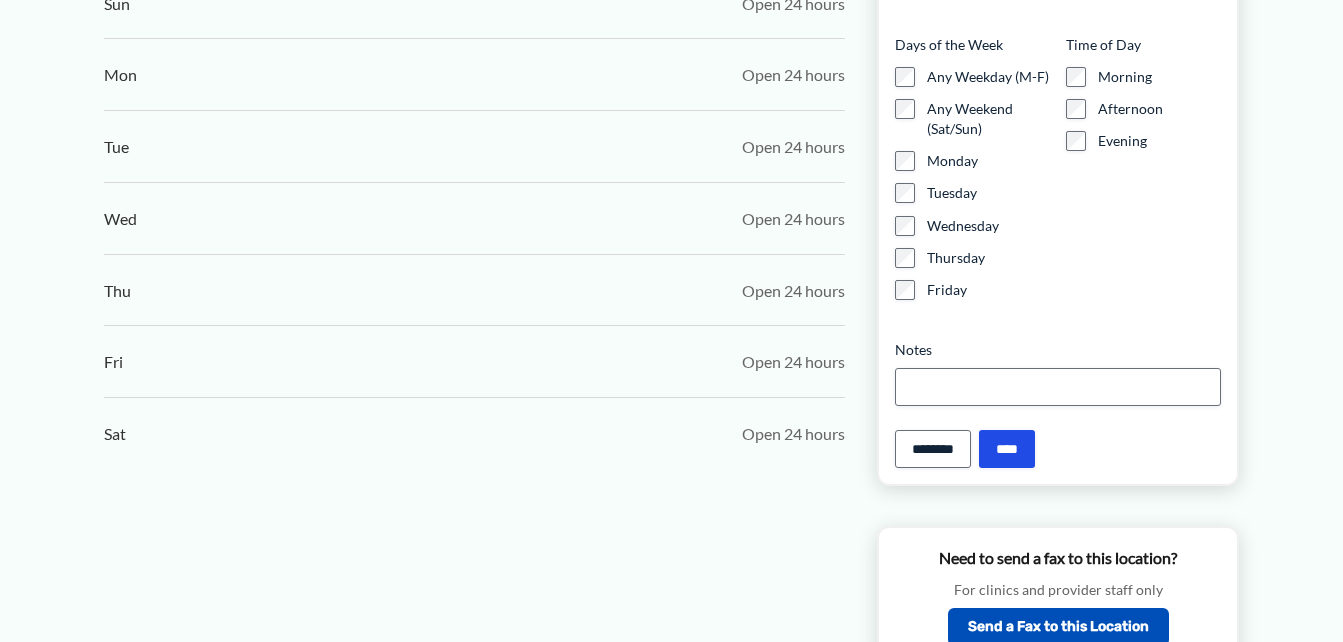 scroll, scrollTop: 1261, scrollLeft: 0, axis: vertical 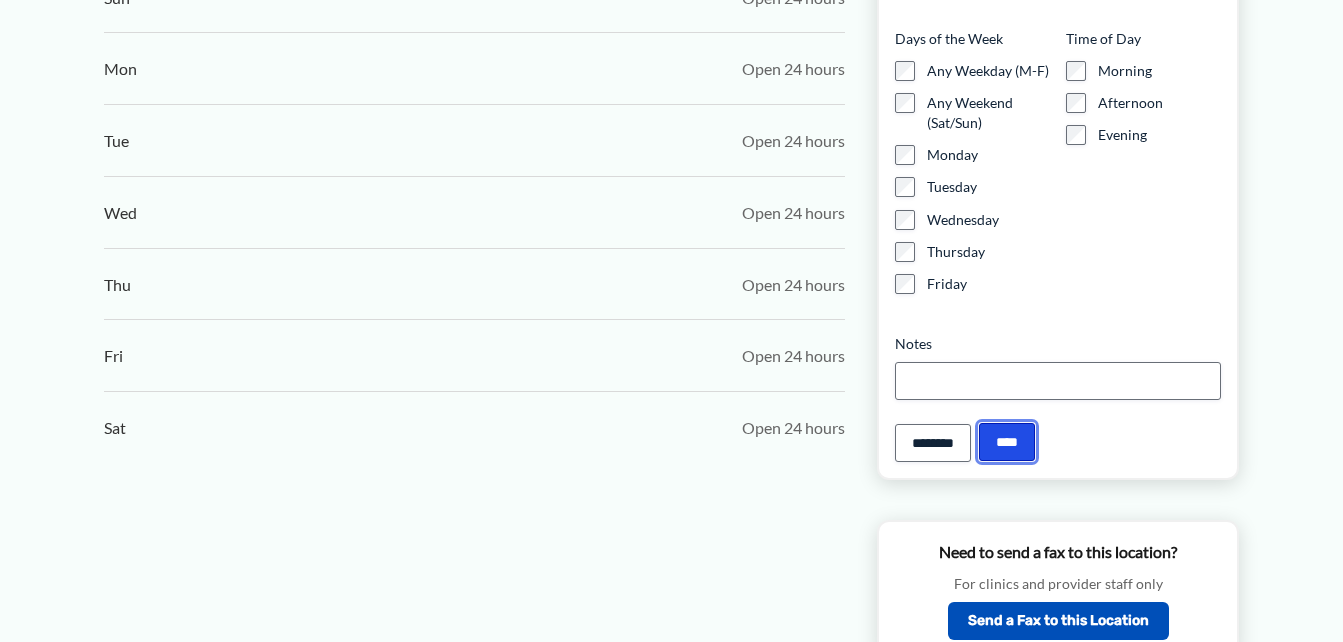 click on "****" at bounding box center (0, 0) 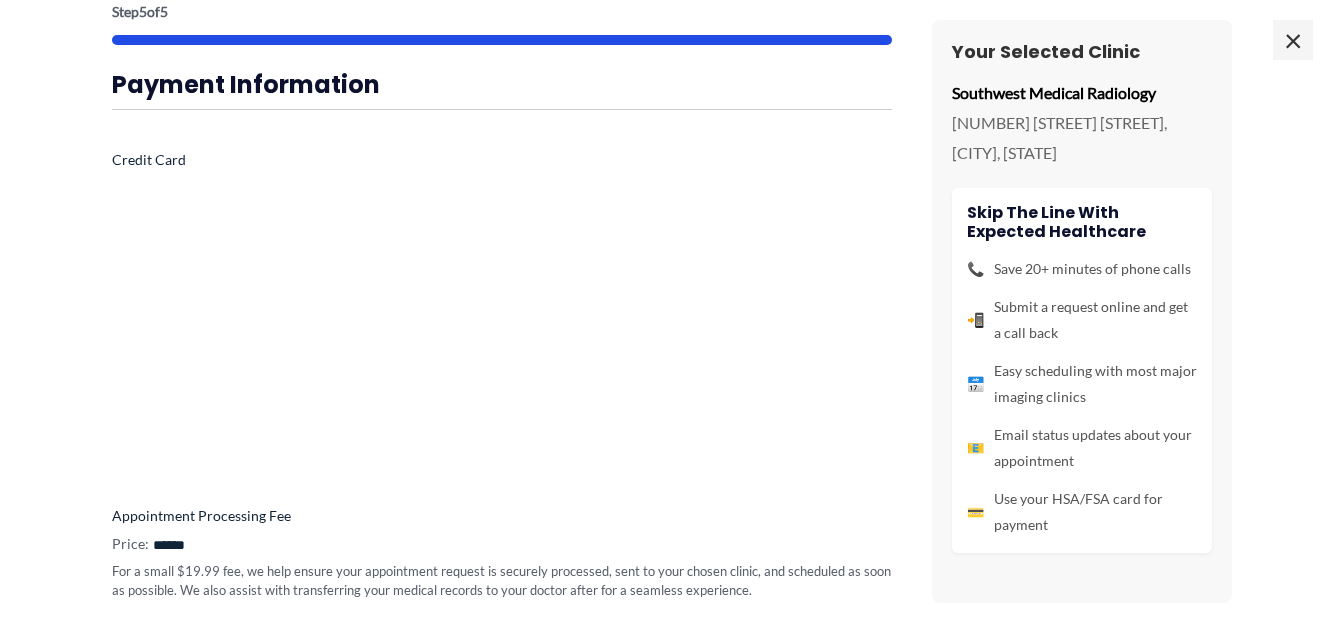 scroll, scrollTop: 1061, scrollLeft: 0, axis: vertical 